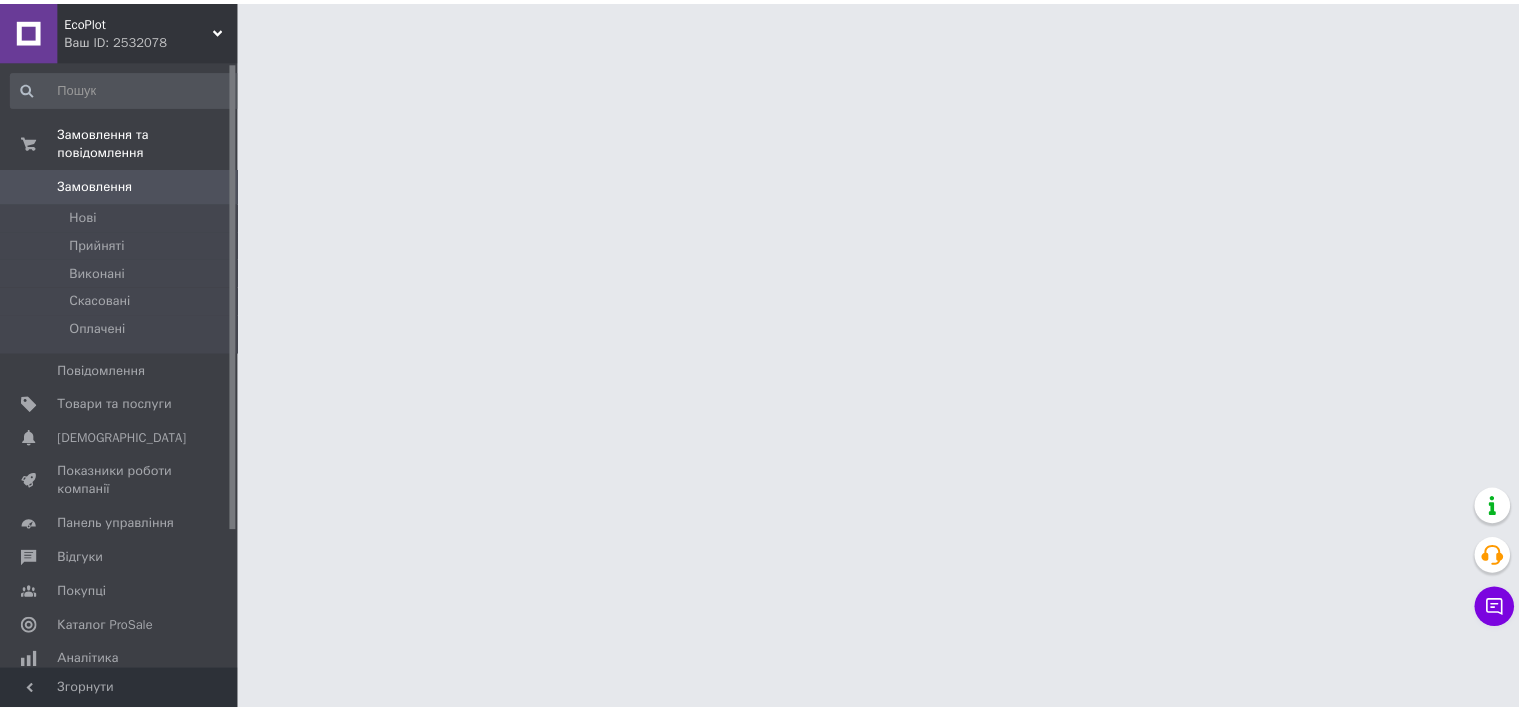 scroll, scrollTop: 0, scrollLeft: 0, axis: both 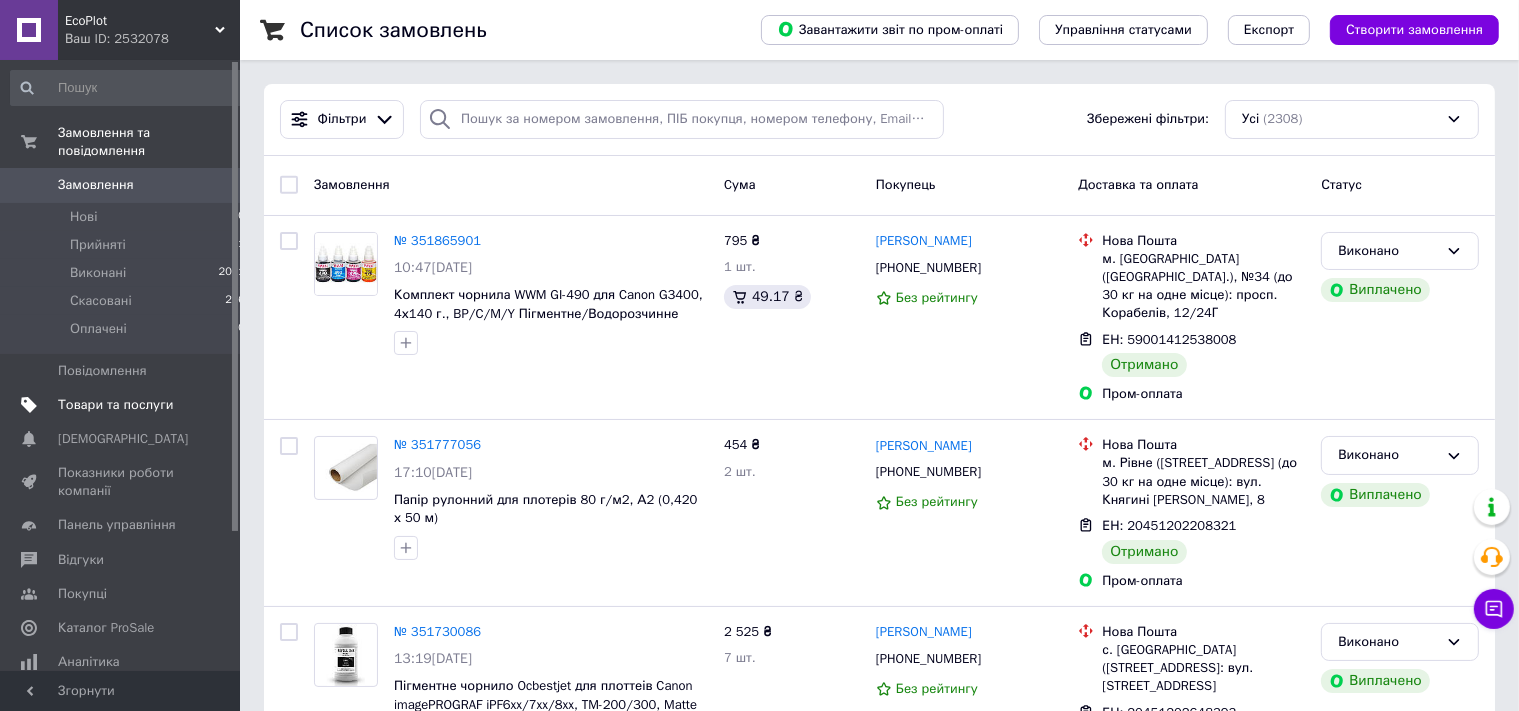 click on "Товари та послуги" at bounding box center (115, 405) 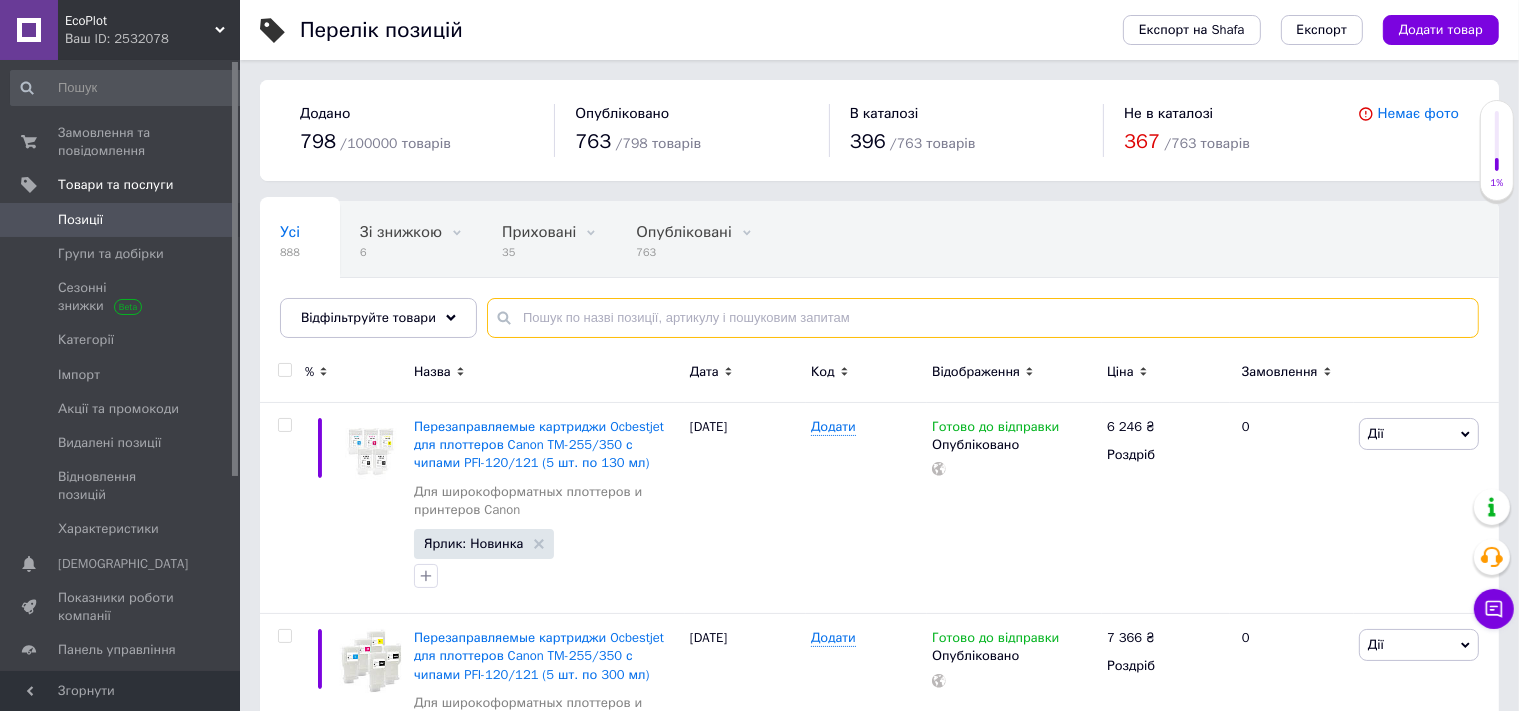 click at bounding box center [983, 318] 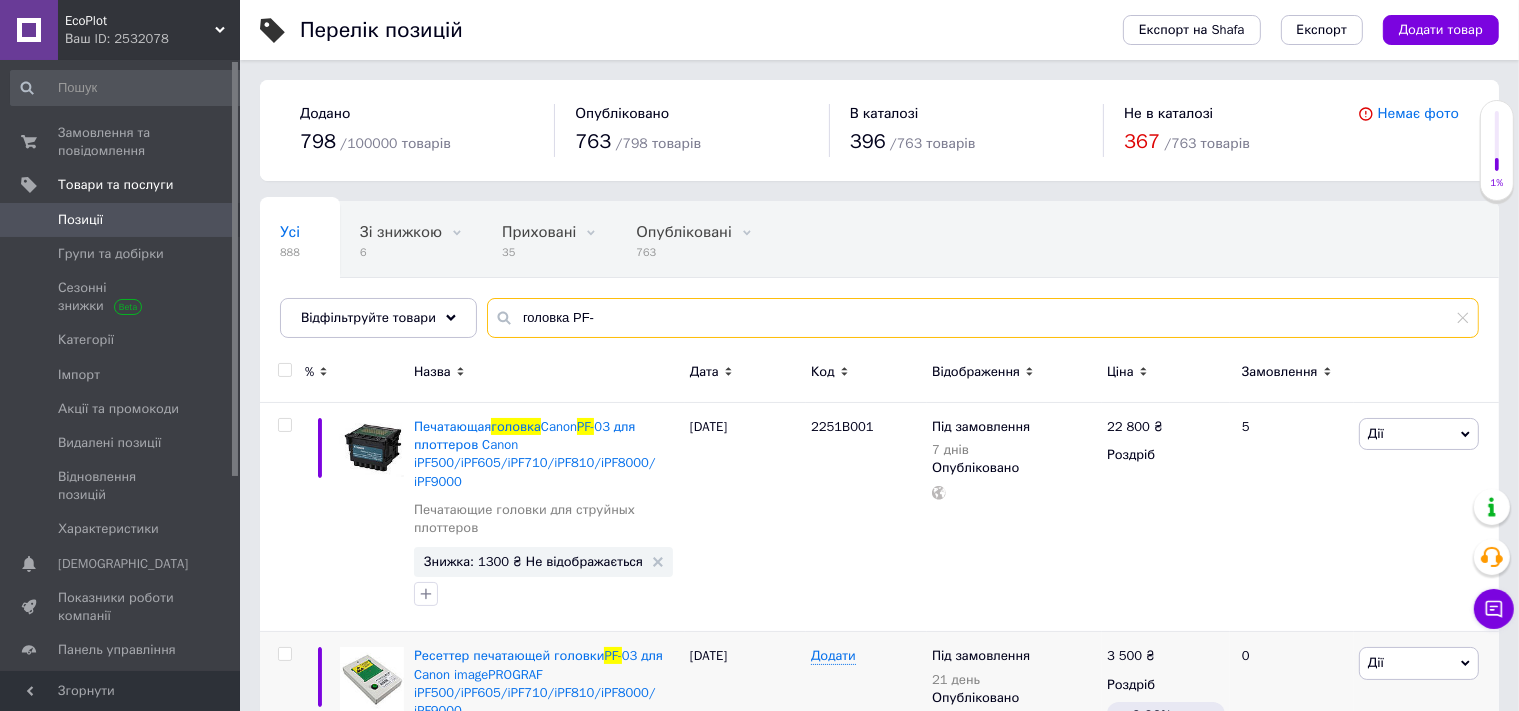 type on "головка PF-" 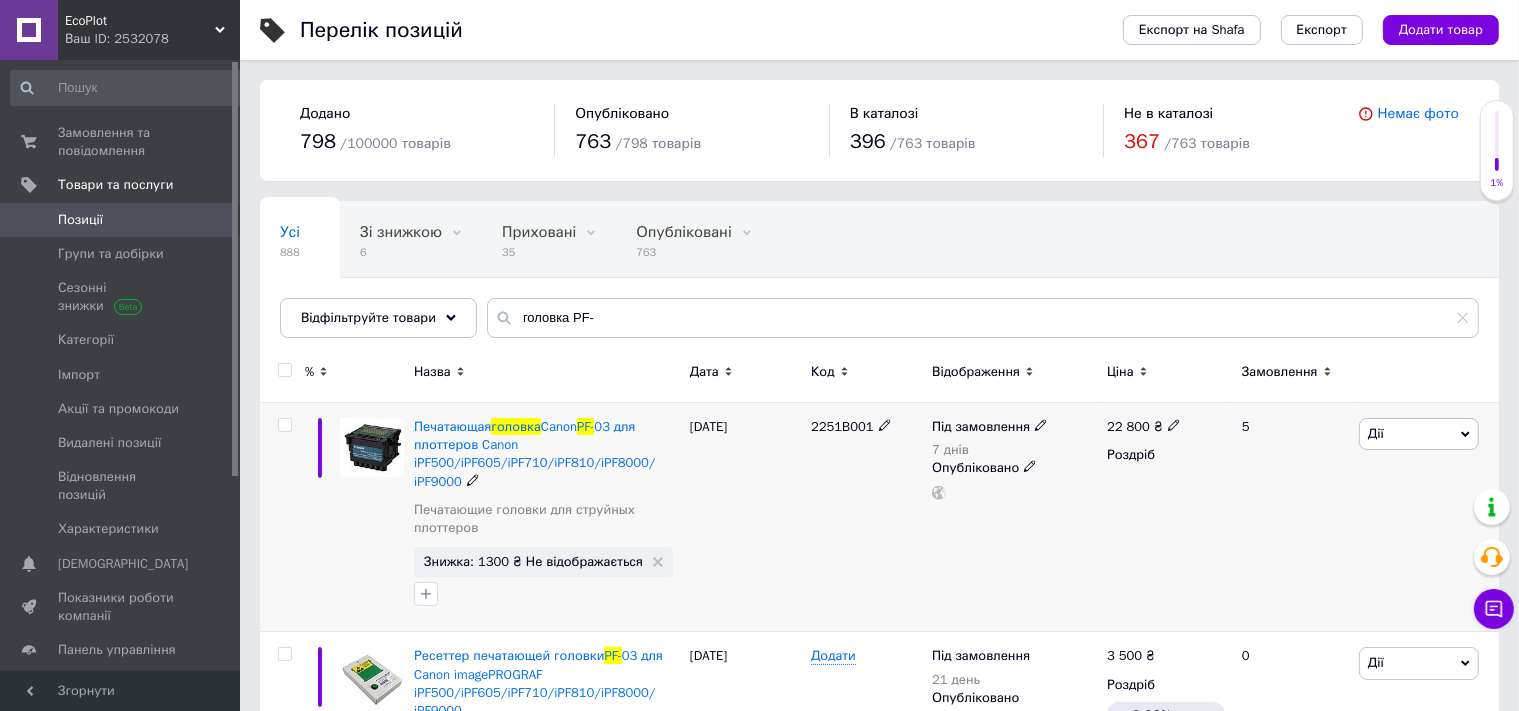 click 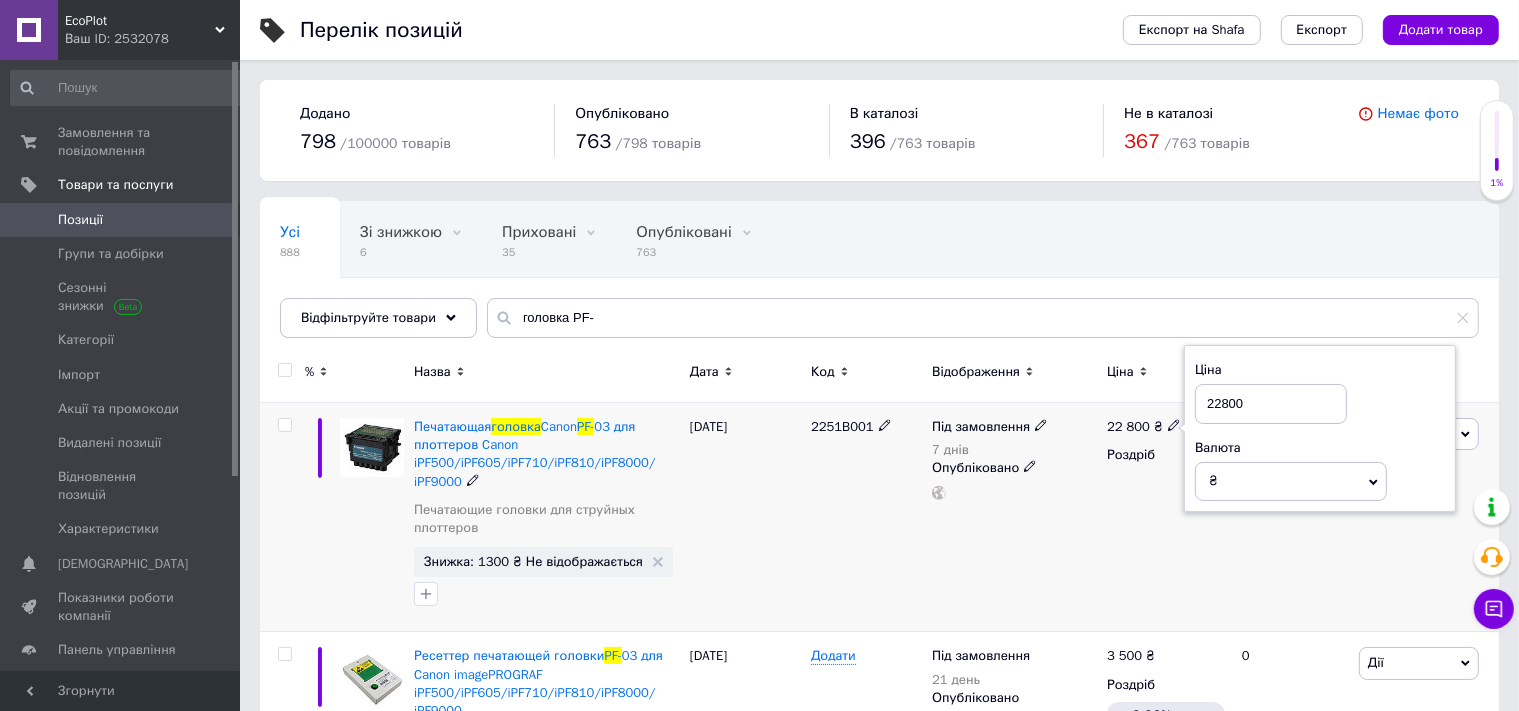 drag, startPoint x: 1227, startPoint y: 399, endPoint x: 1214, endPoint y: 402, distance: 13.341664 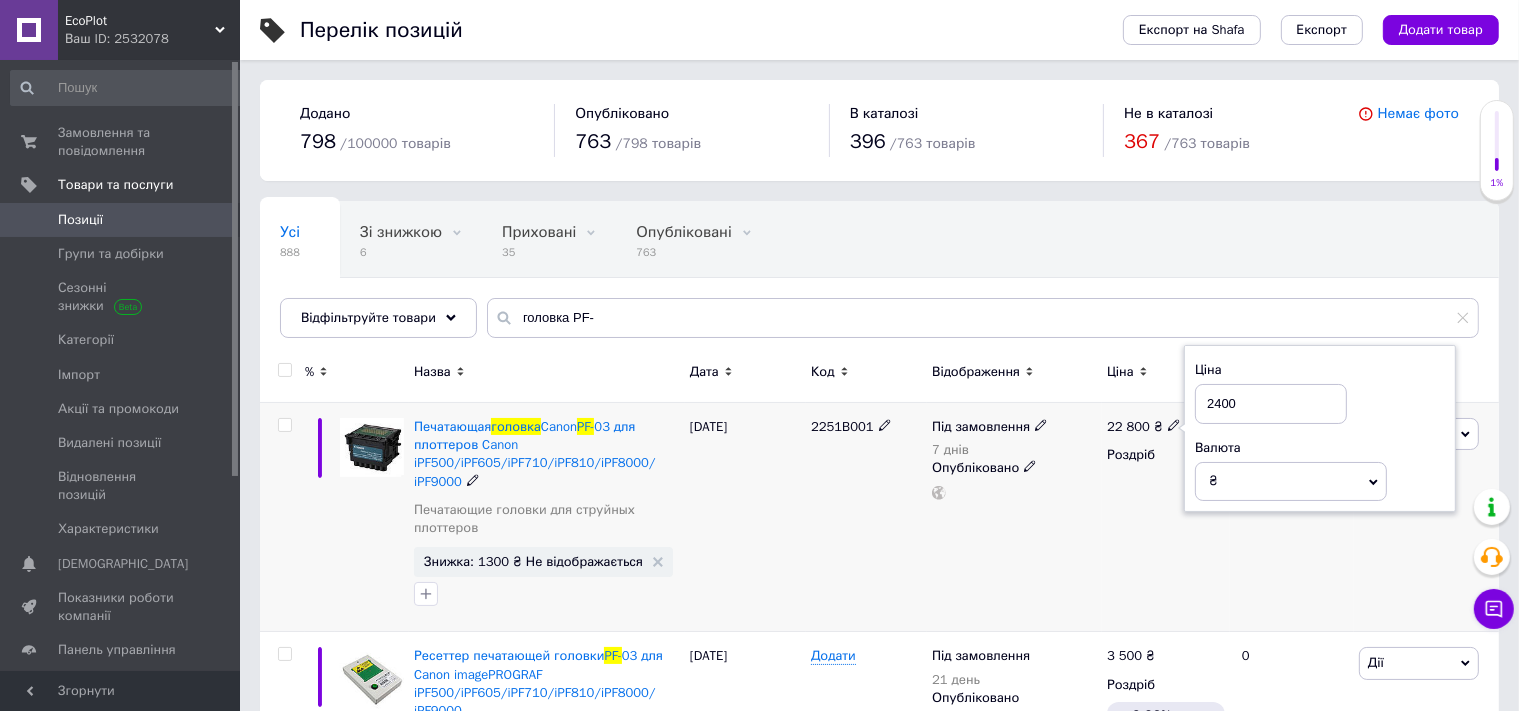 type on "24600" 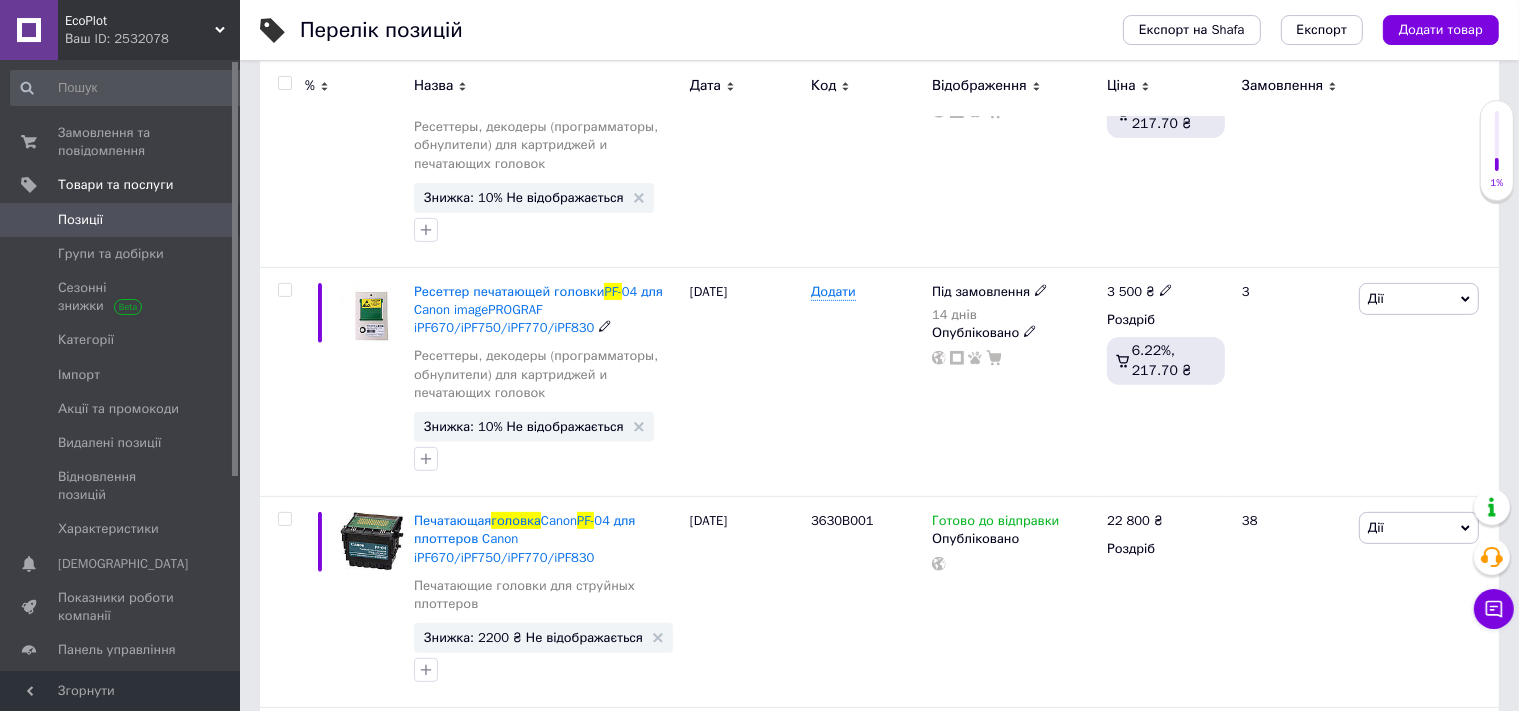 scroll, scrollTop: 633, scrollLeft: 0, axis: vertical 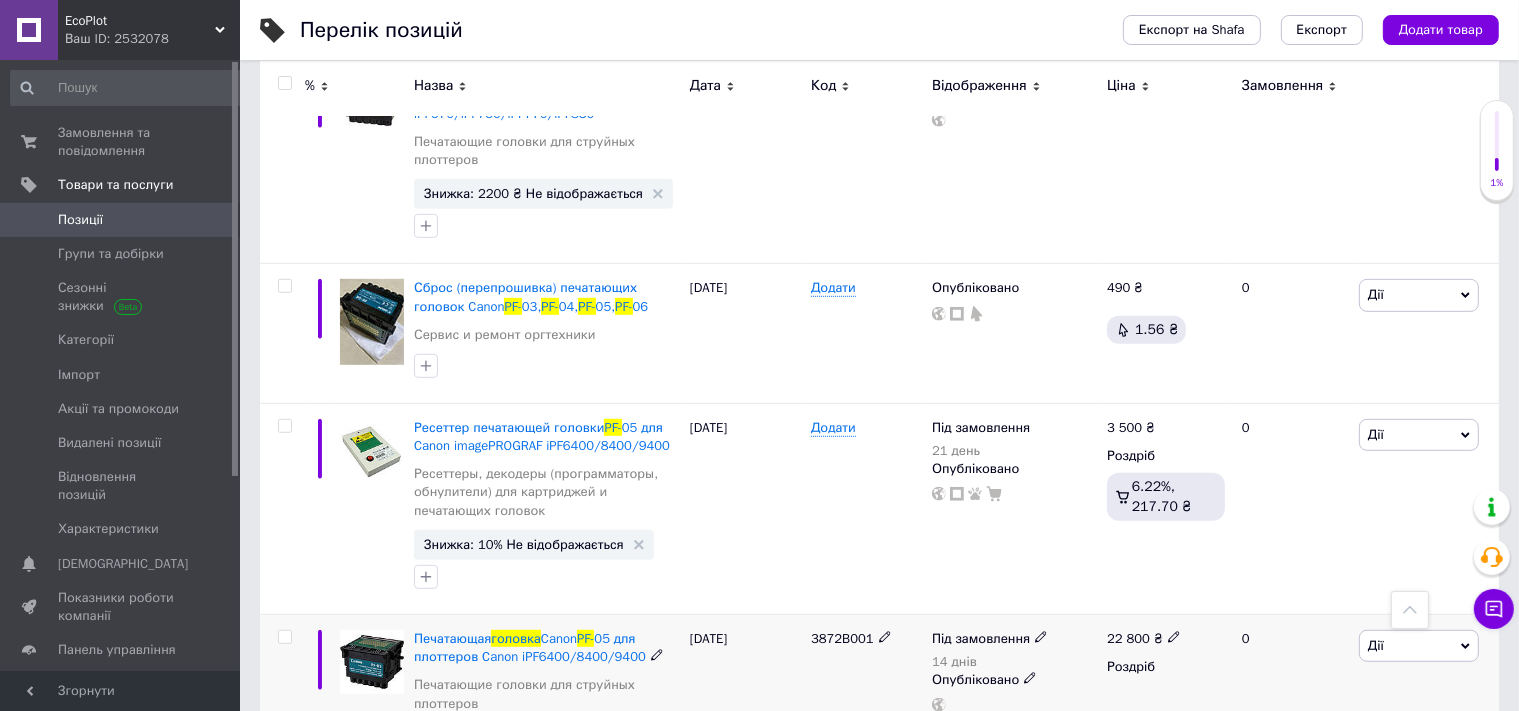 click 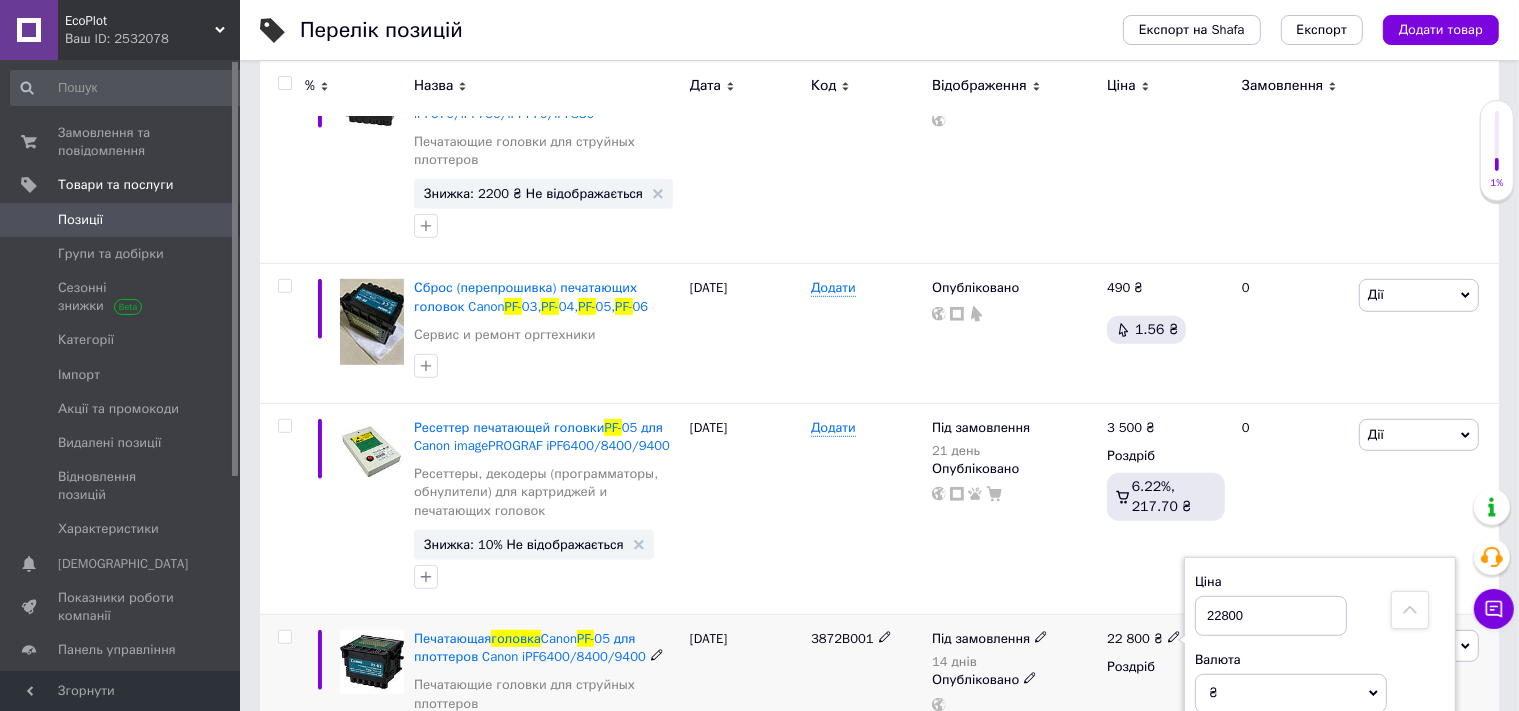 drag, startPoint x: 1226, startPoint y: 576, endPoint x: 1211, endPoint y: 573, distance: 15.297058 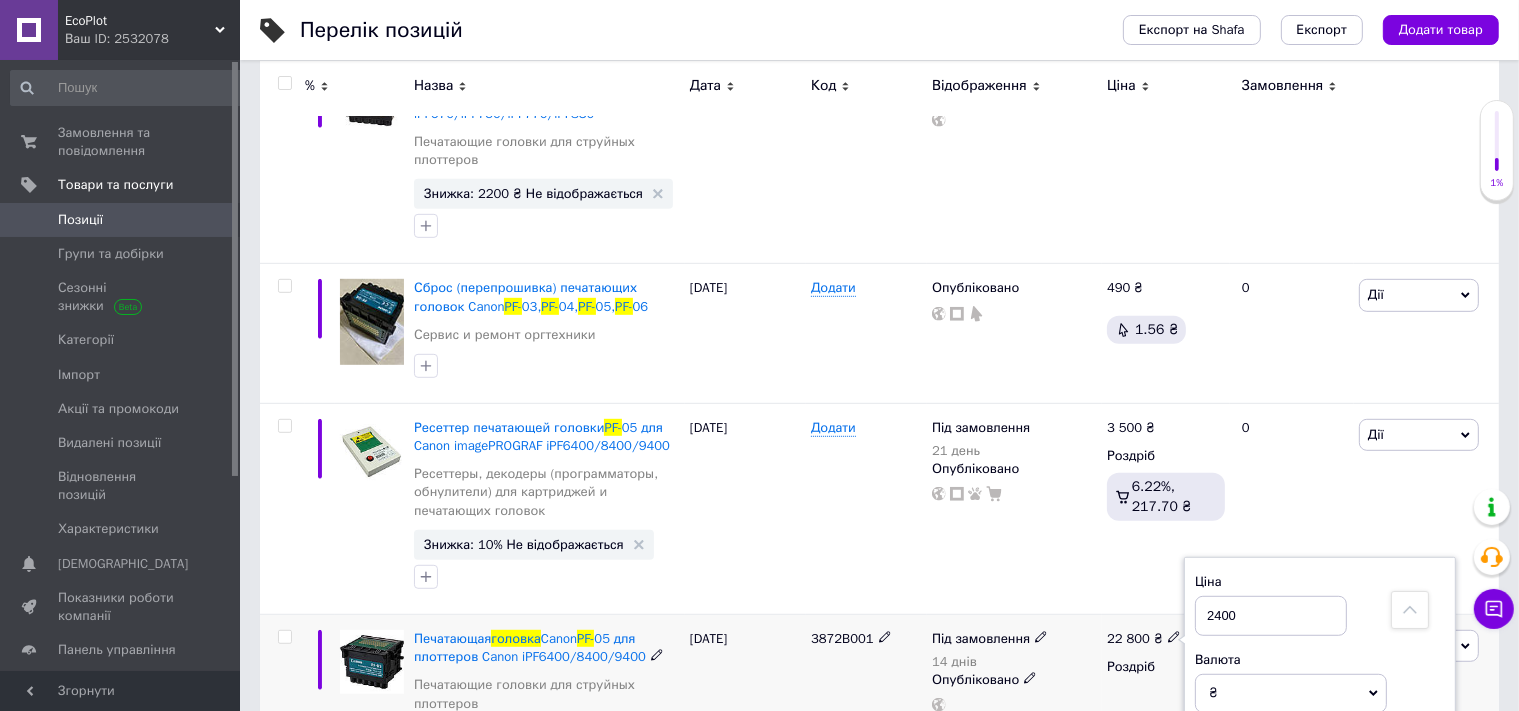 type on "24600" 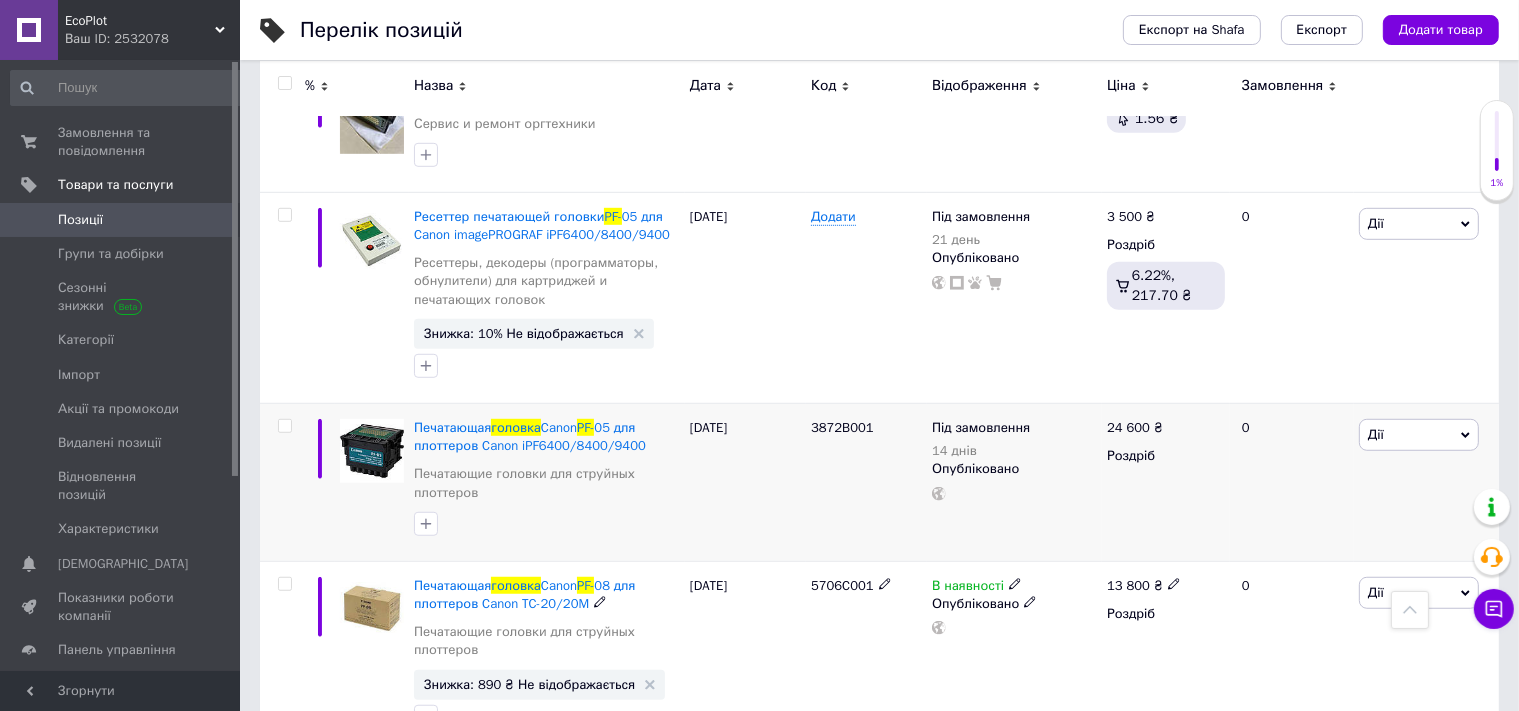 scroll, scrollTop: 1372, scrollLeft: 0, axis: vertical 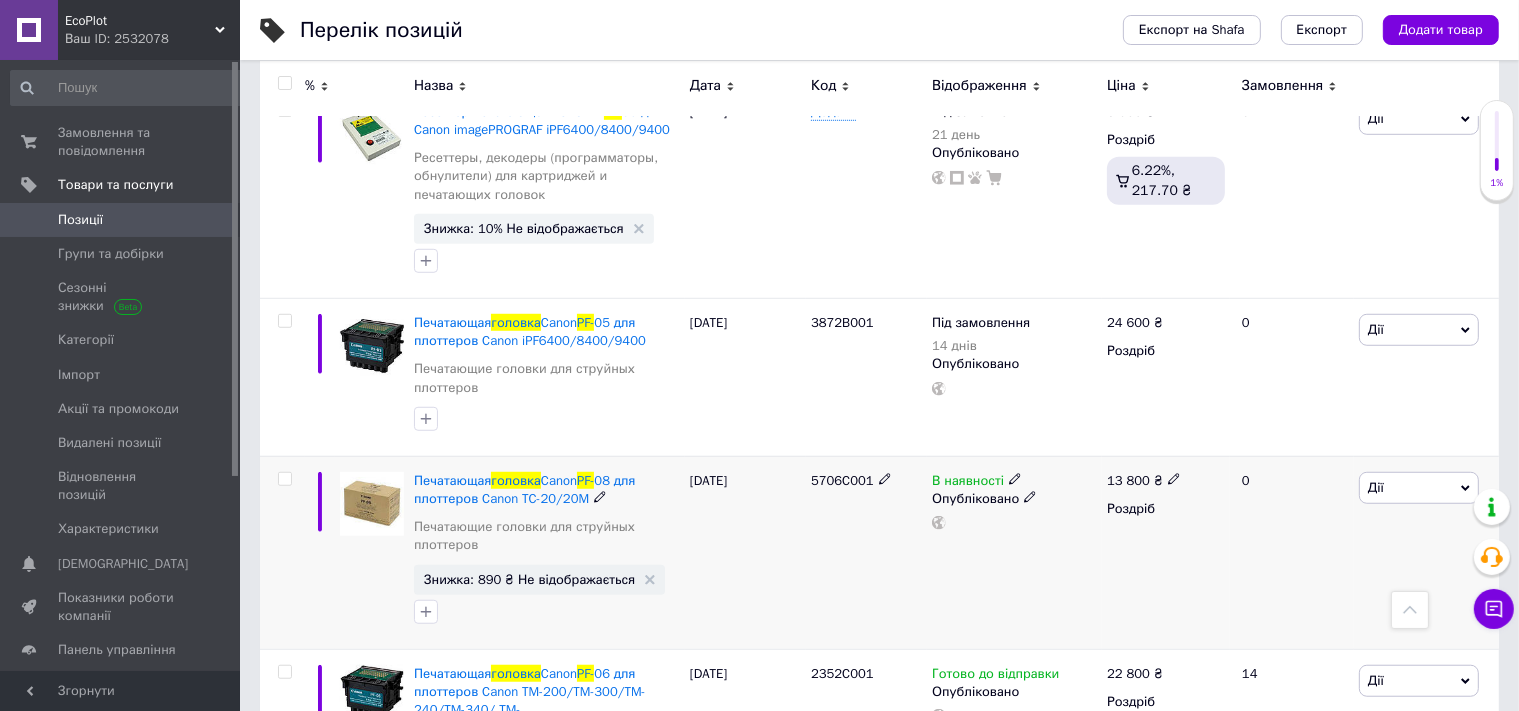 click 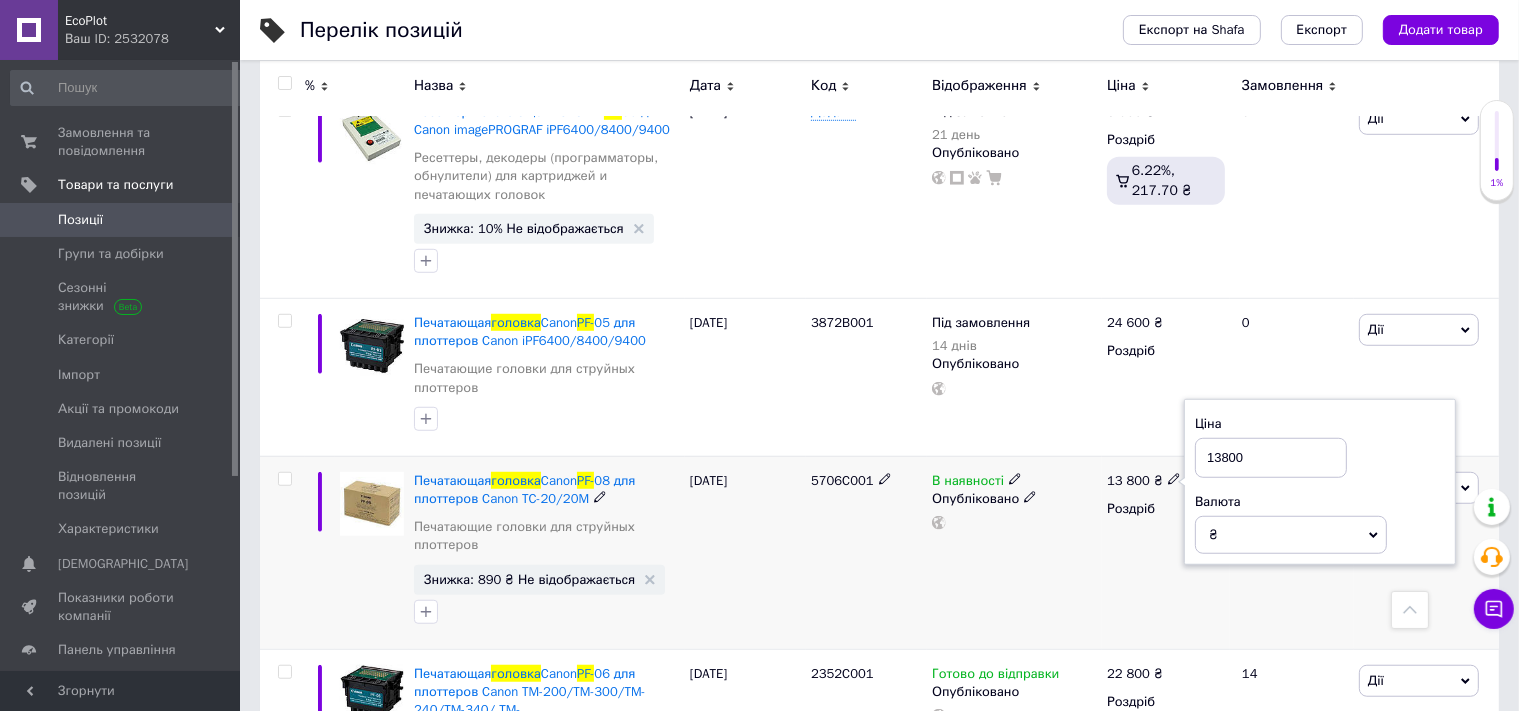 click on "13800" at bounding box center [1271, 458] 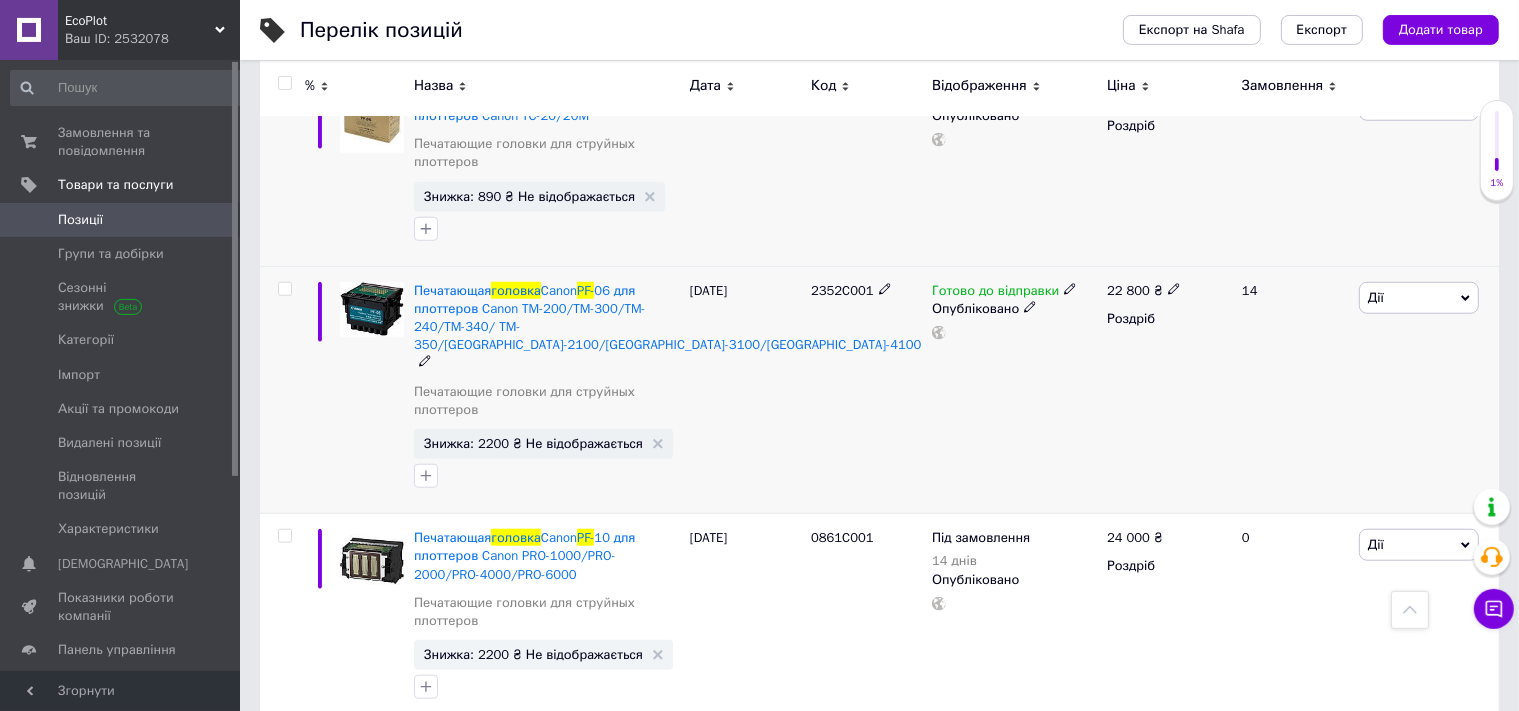 scroll, scrollTop: 1795, scrollLeft: 0, axis: vertical 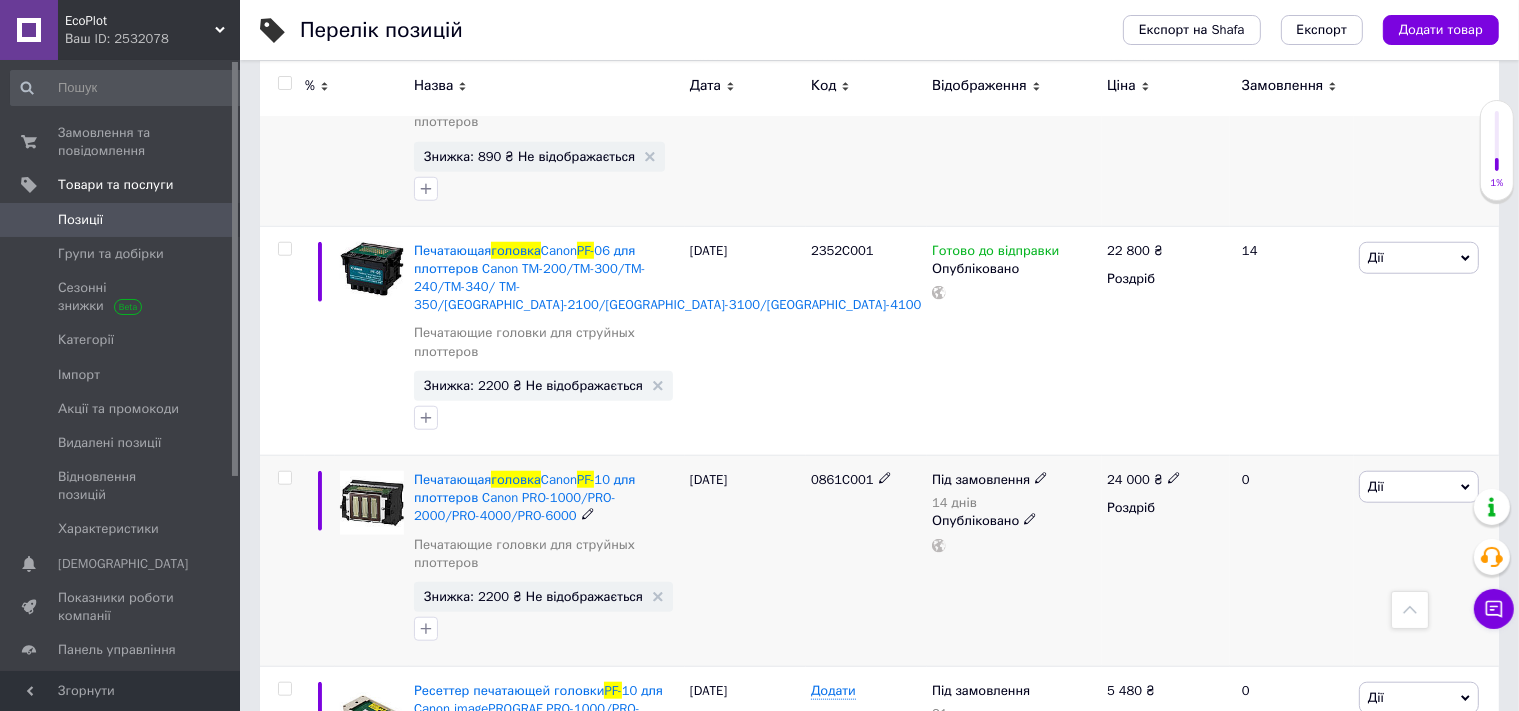 click 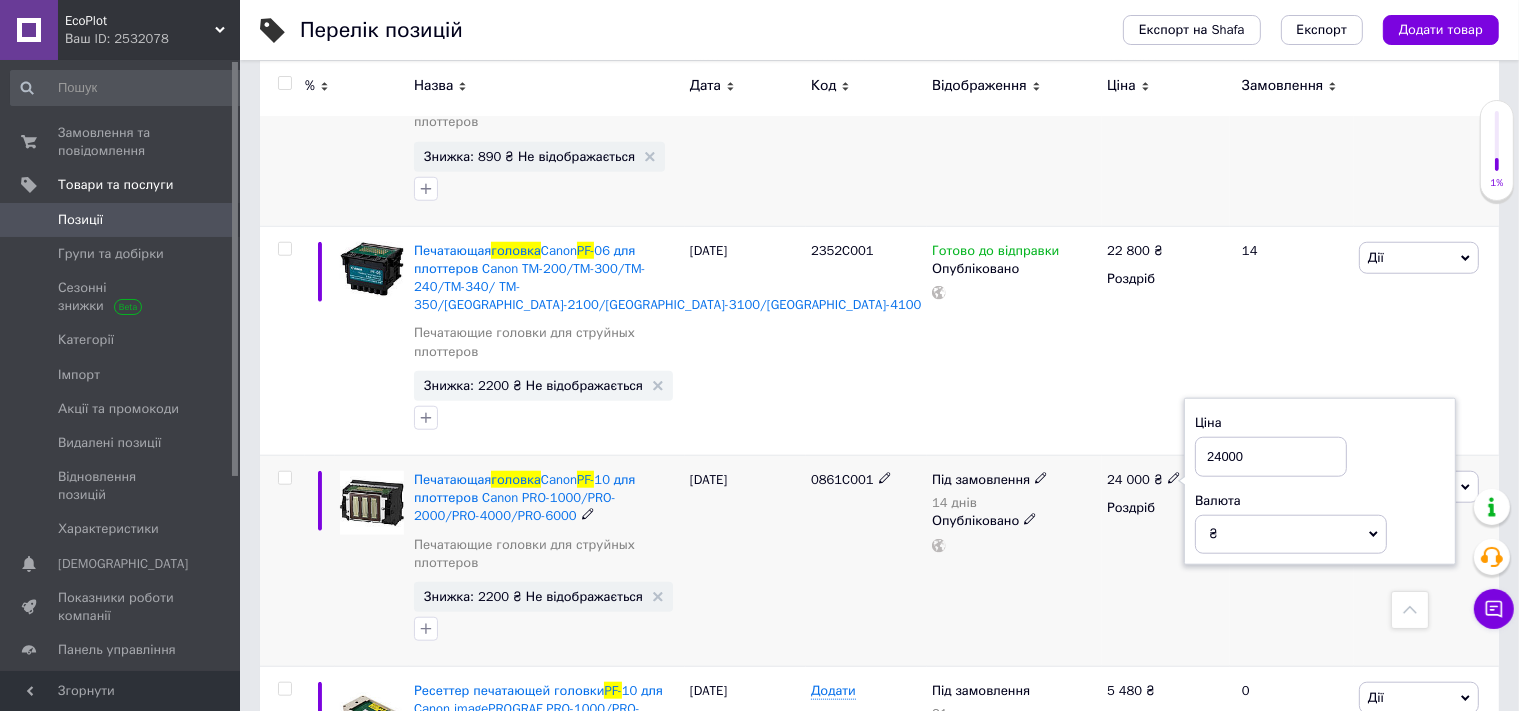 drag, startPoint x: 1214, startPoint y: 402, endPoint x: 1226, endPoint y: 399, distance: 12.369317 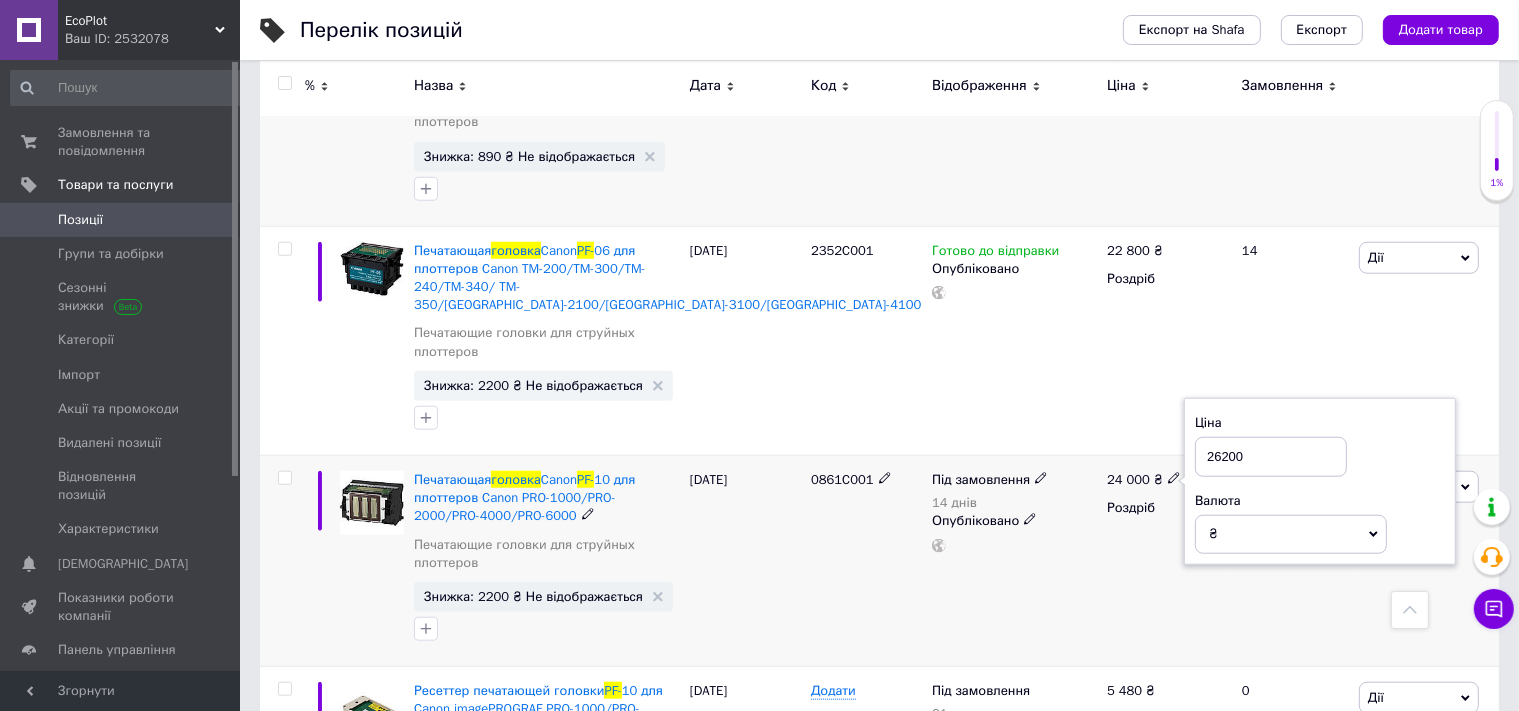 type on "26200" 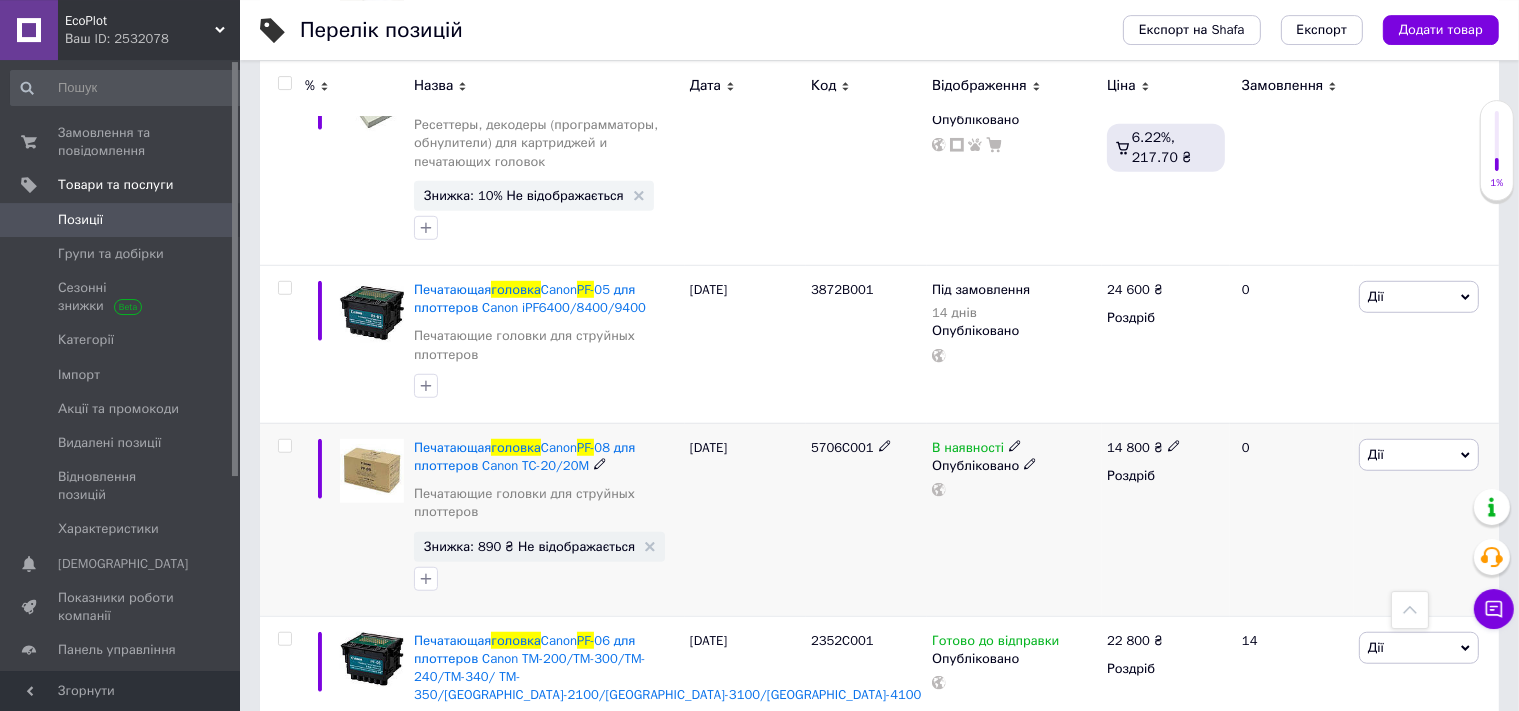 scroll, scrollTop: 1362, scrollLeft: 0, axis: vertical 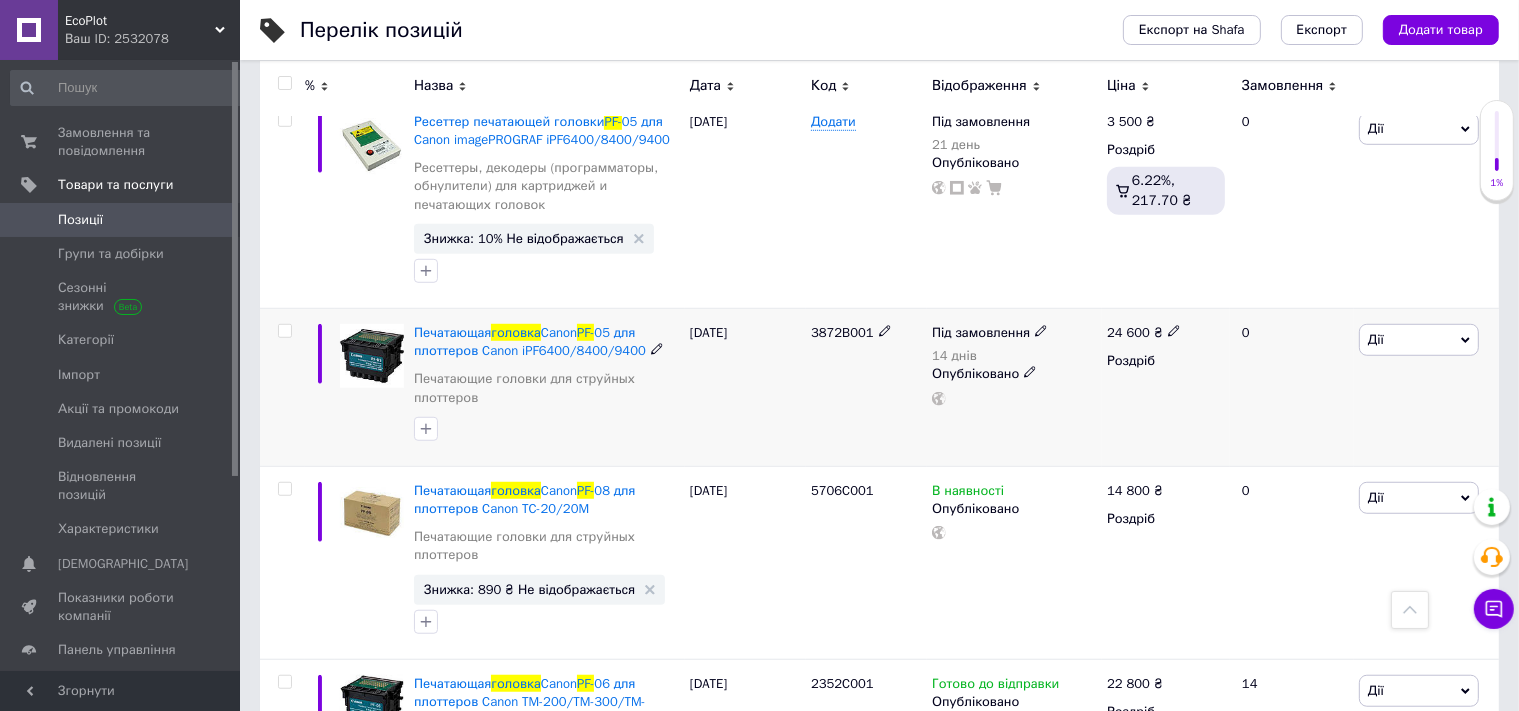 click 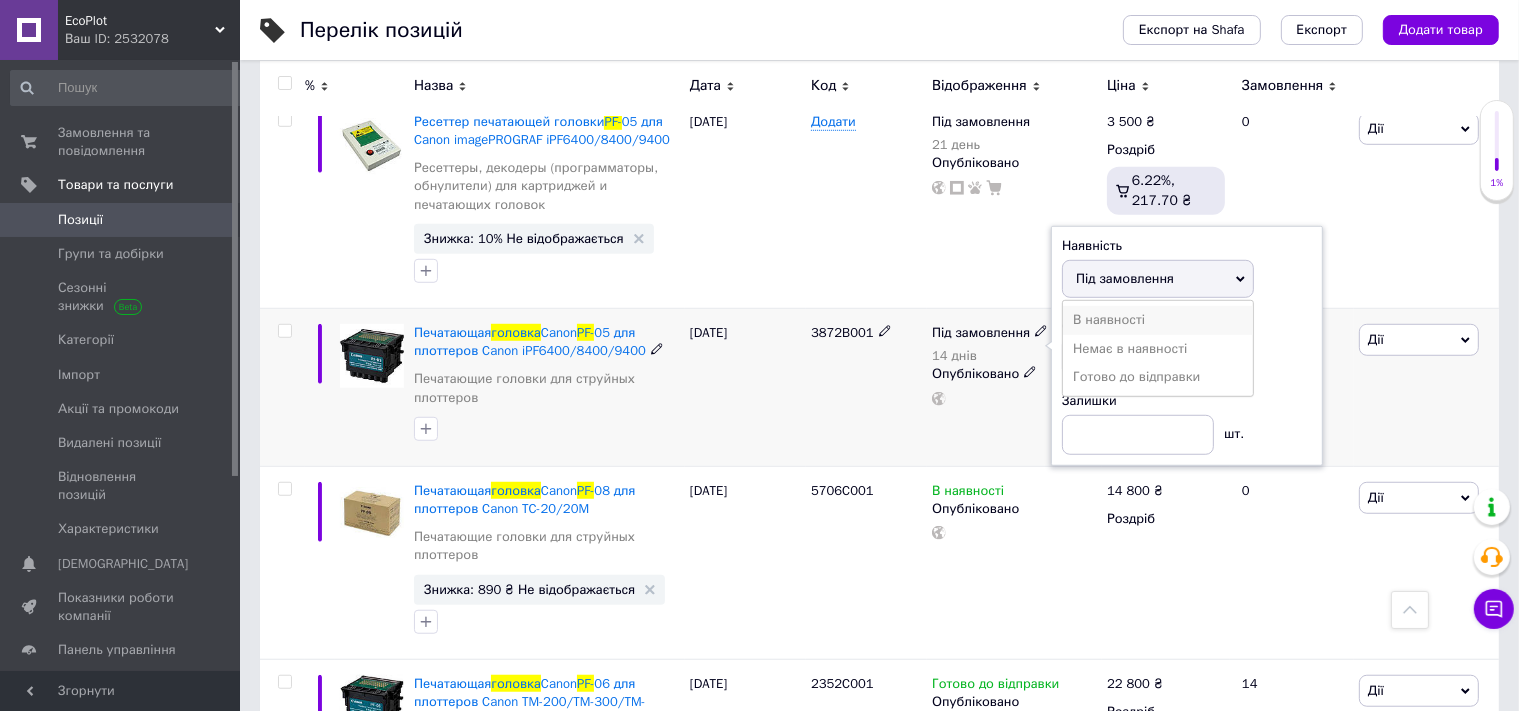 click on "В наявності" at bounding box center (1158, 320) 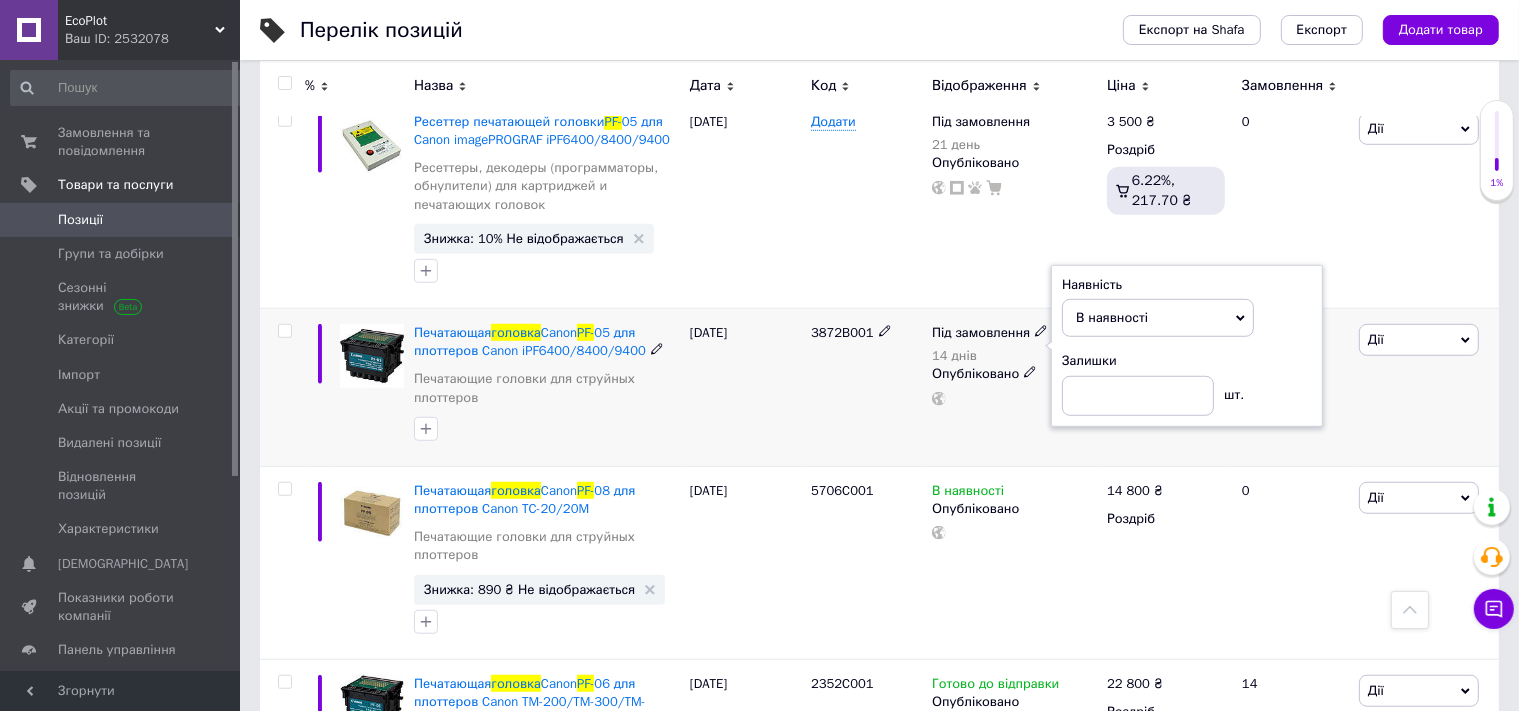 click on "В наявності" at bounding box center [1158, 318] 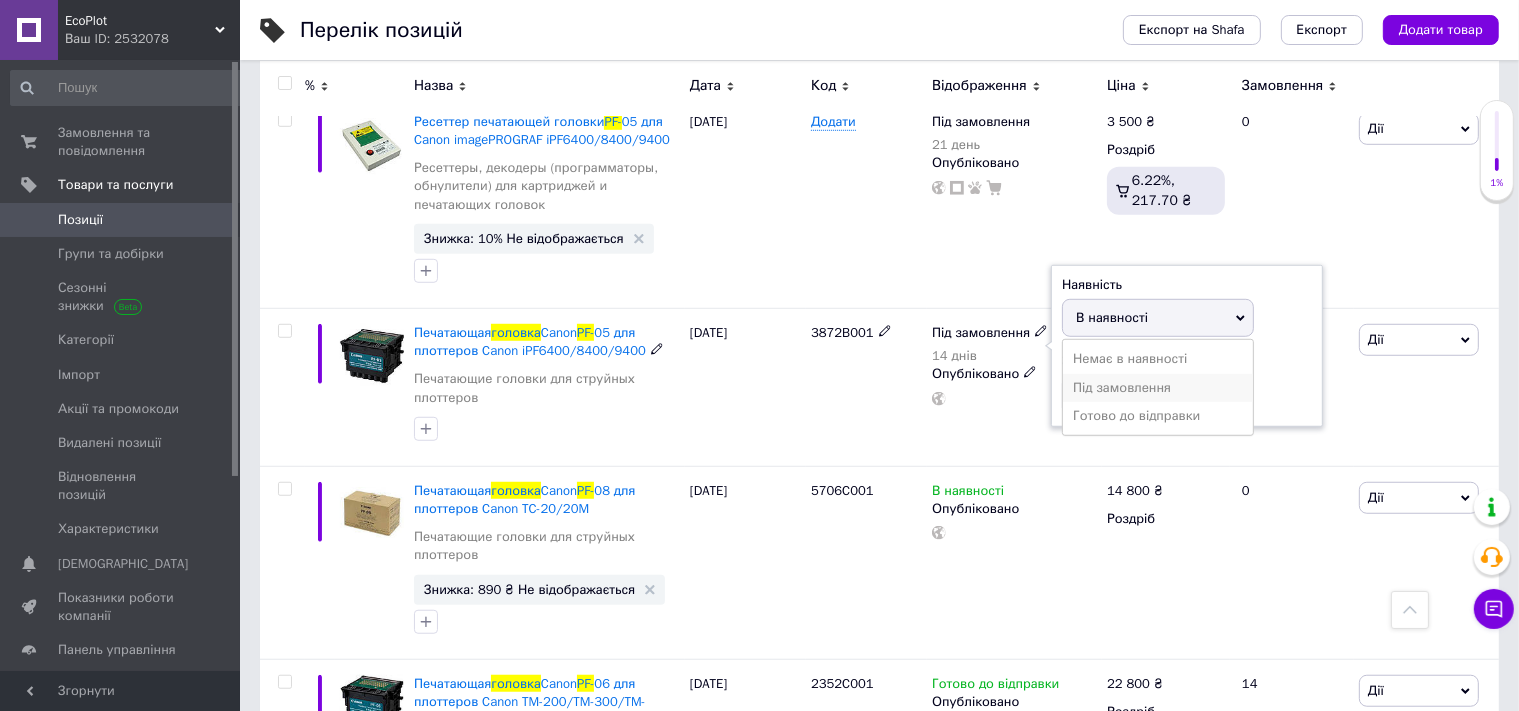 click on "Під замовлення" at bounding box center [1158, 388] 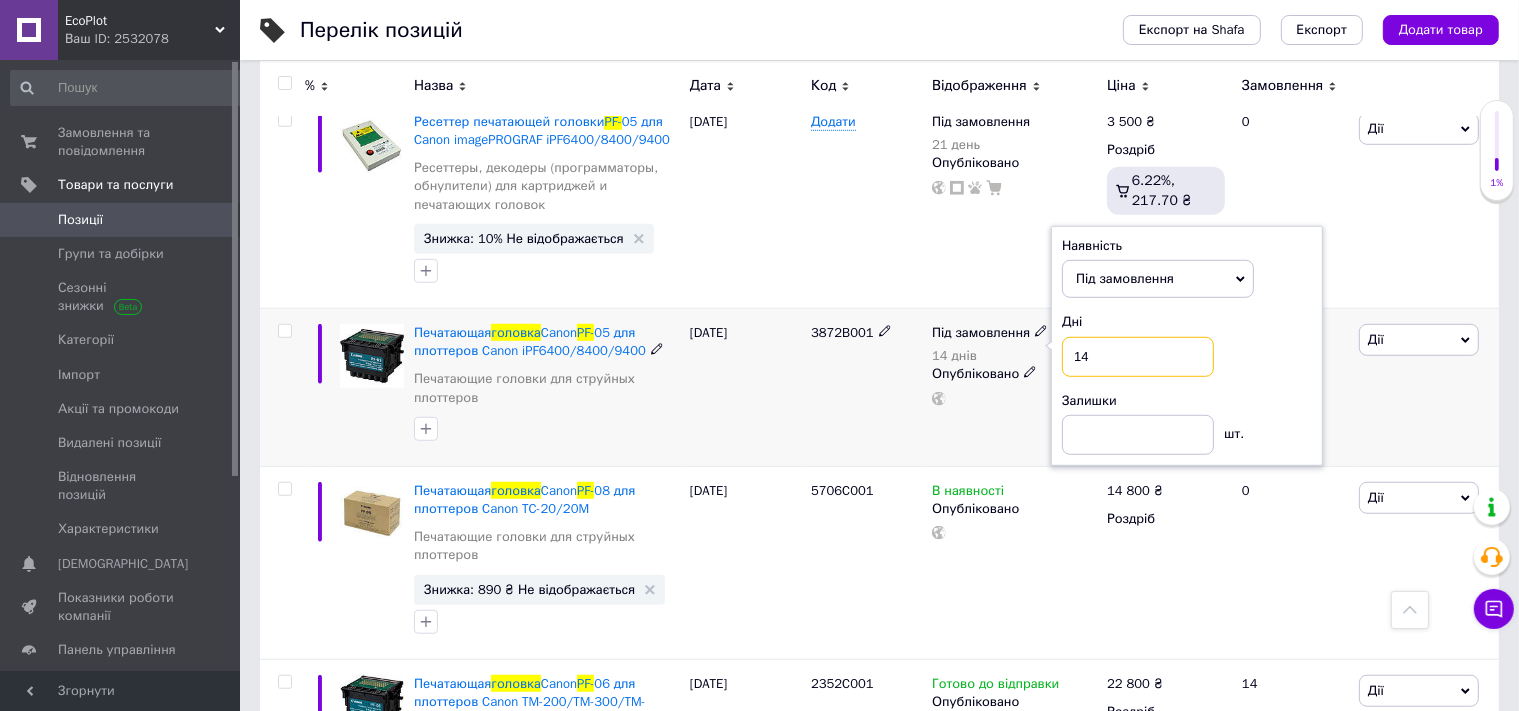 drag, startPoint x: 1093, startPoint y: 314, endPoint x: 1057, endPoint y: 315, distance: 36.013885 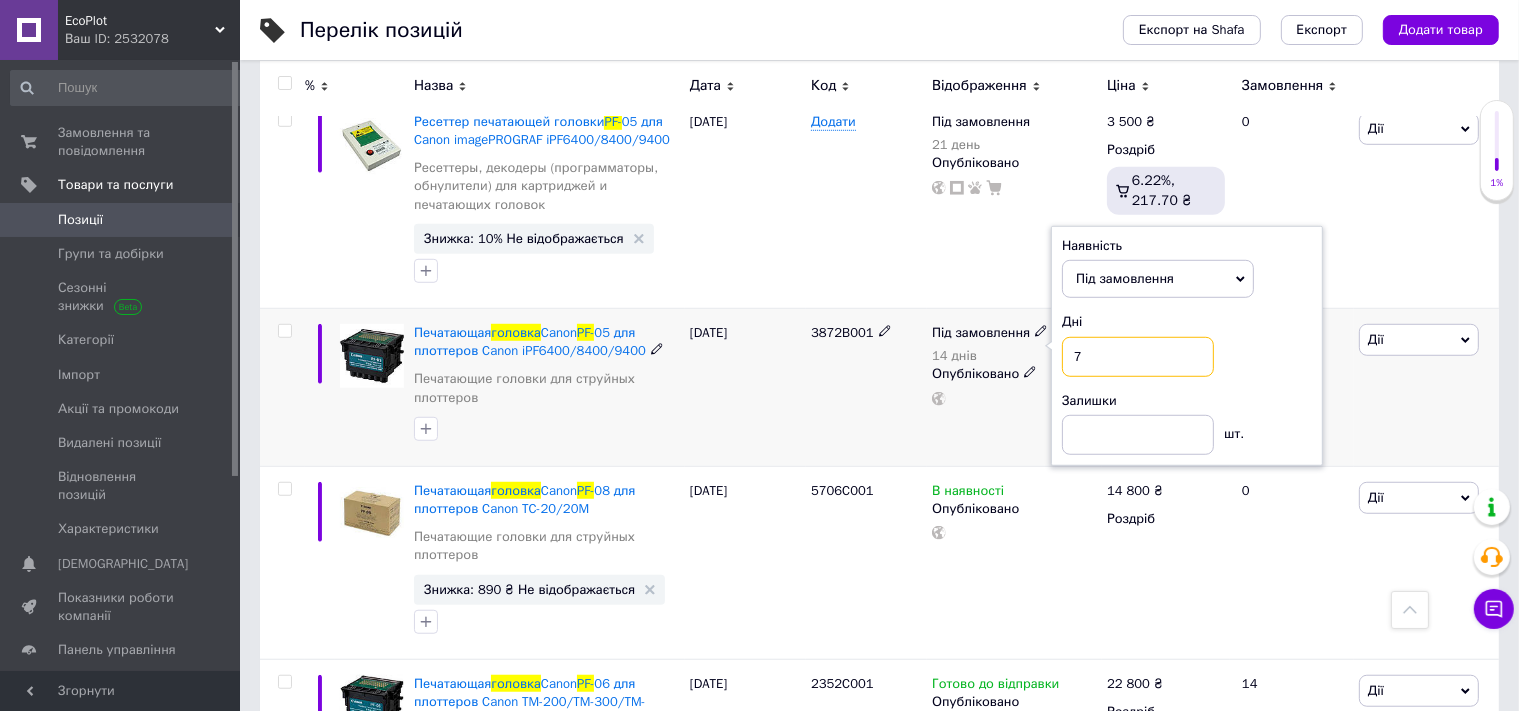 type on "7" 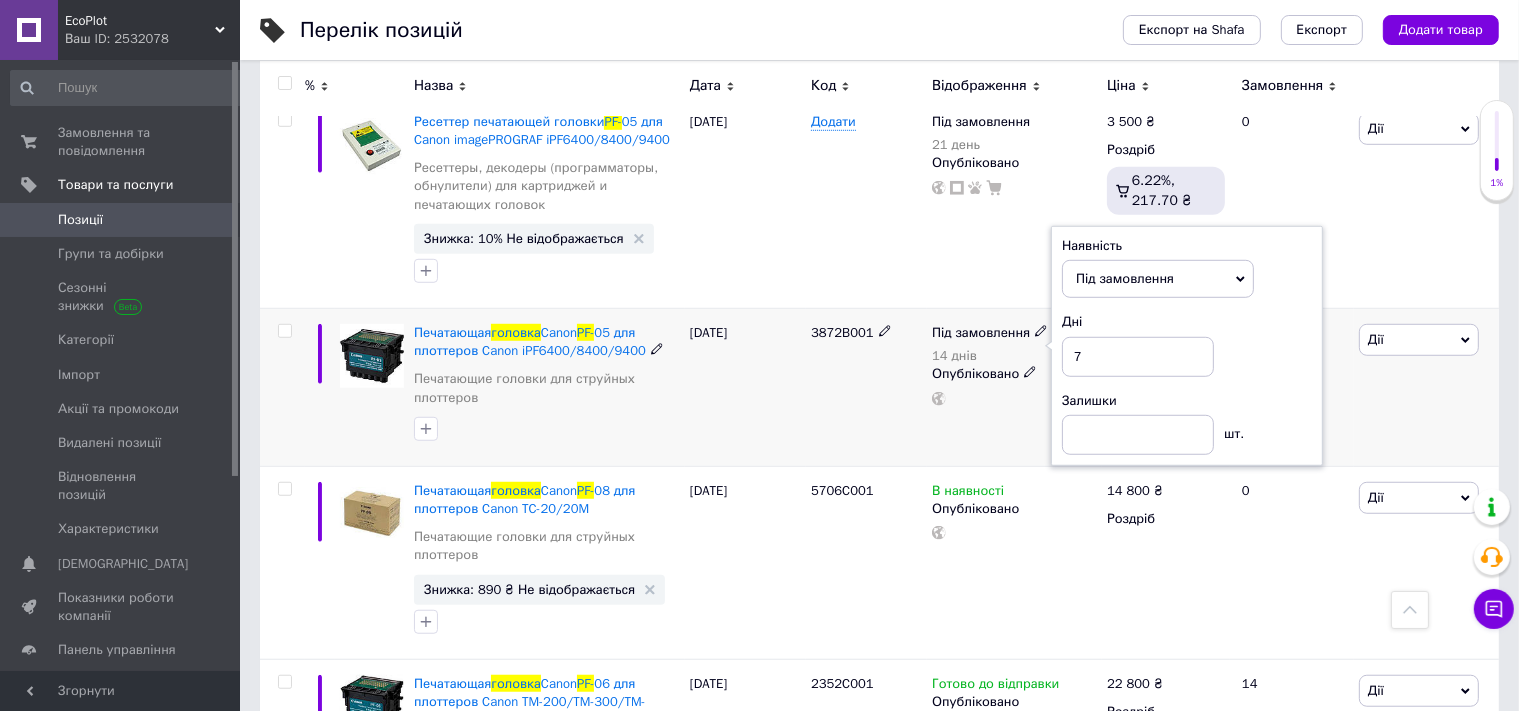 click on "Під замовлення 14 днів Наявність Під замовлення В наявності Немає в наявності Готово до відправки Дні 7 Залишки шт. Опубліковано" at bounding box center (1014, 388) 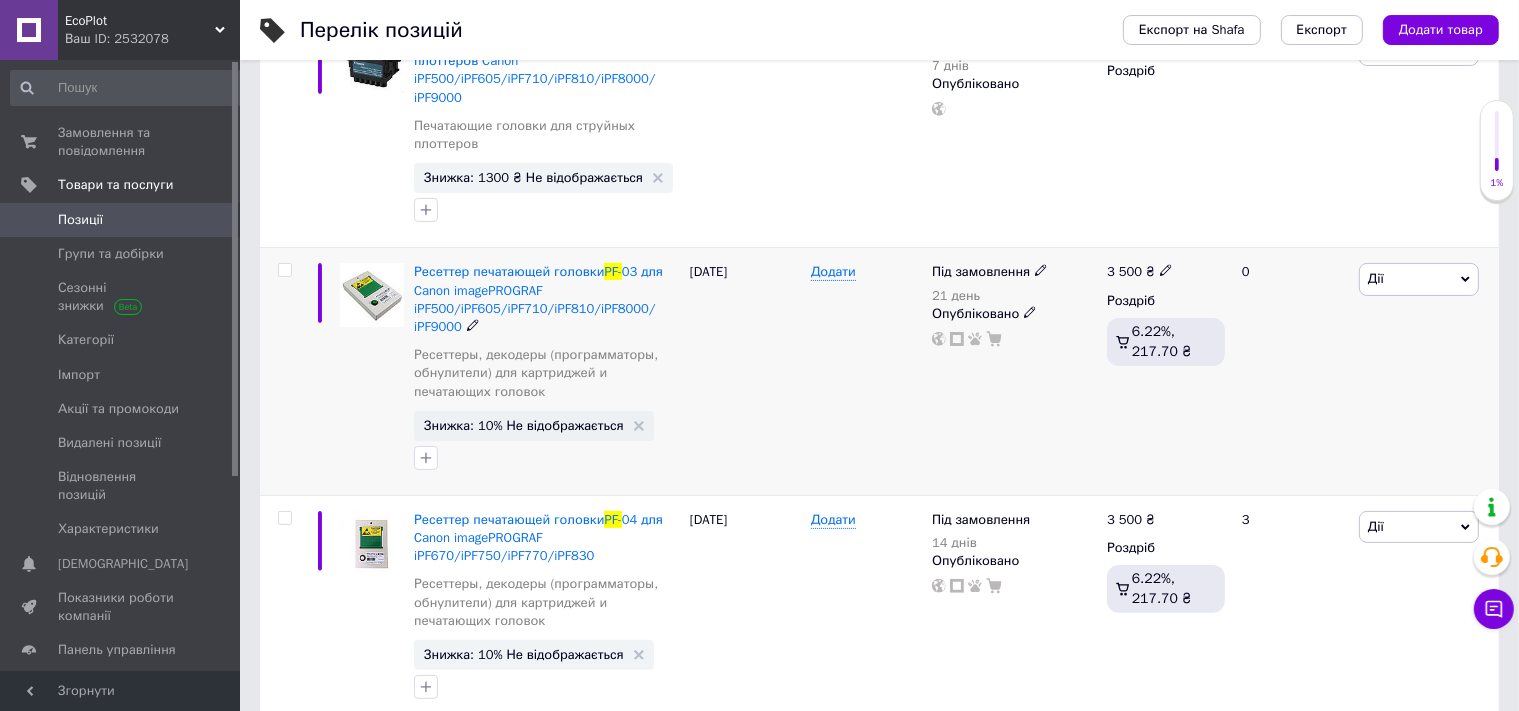 scroll, scrollTop: 412, scrollLeft: 0, axis: vertical 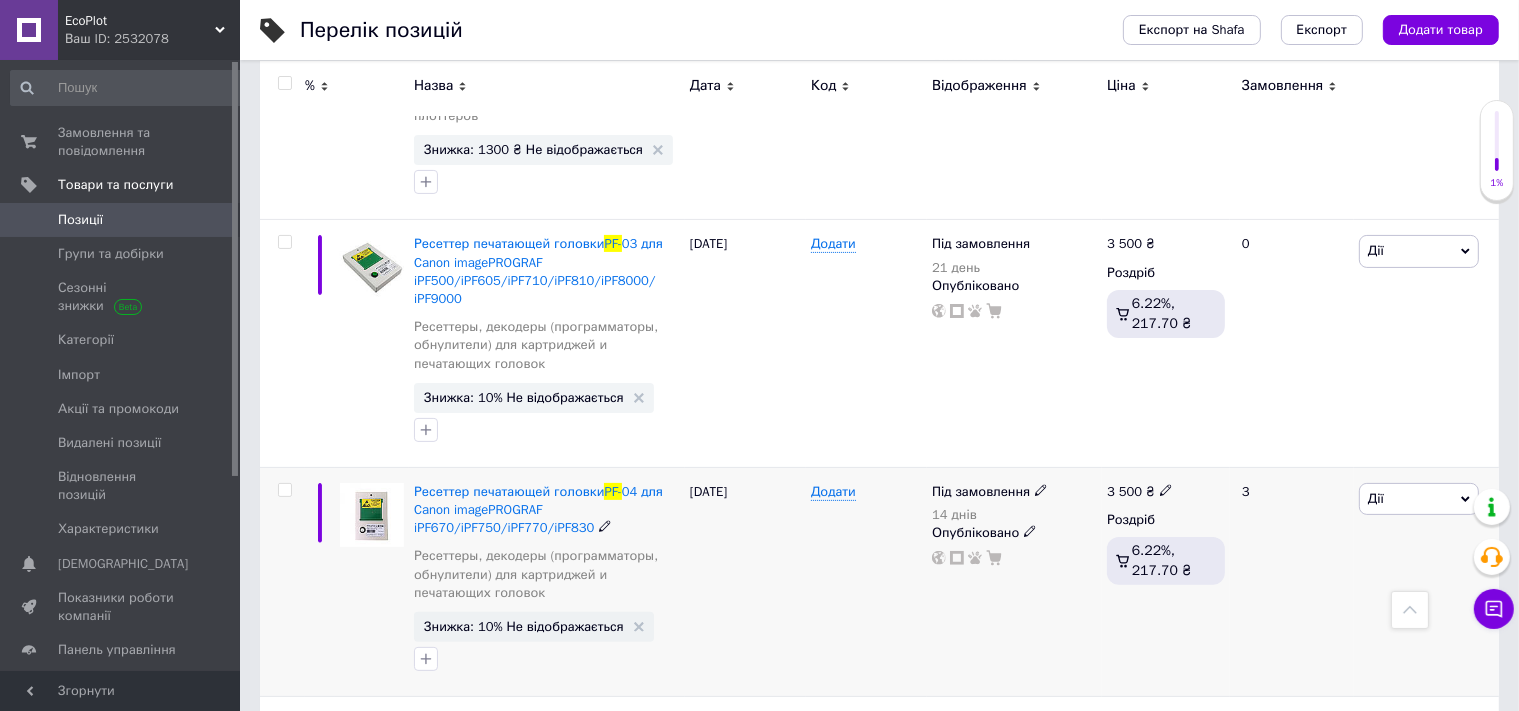 click 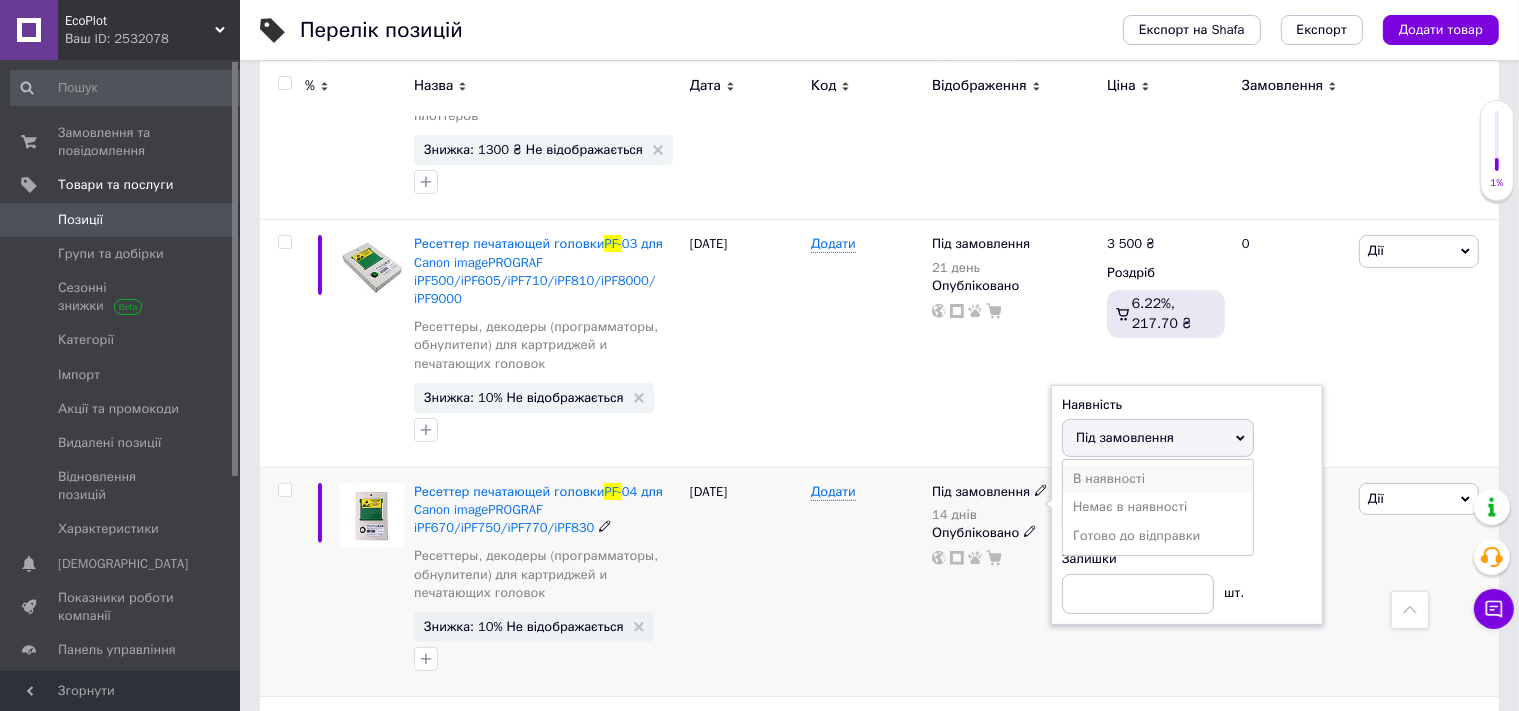 click on "В наявності" at bounding box center [1158, 479] 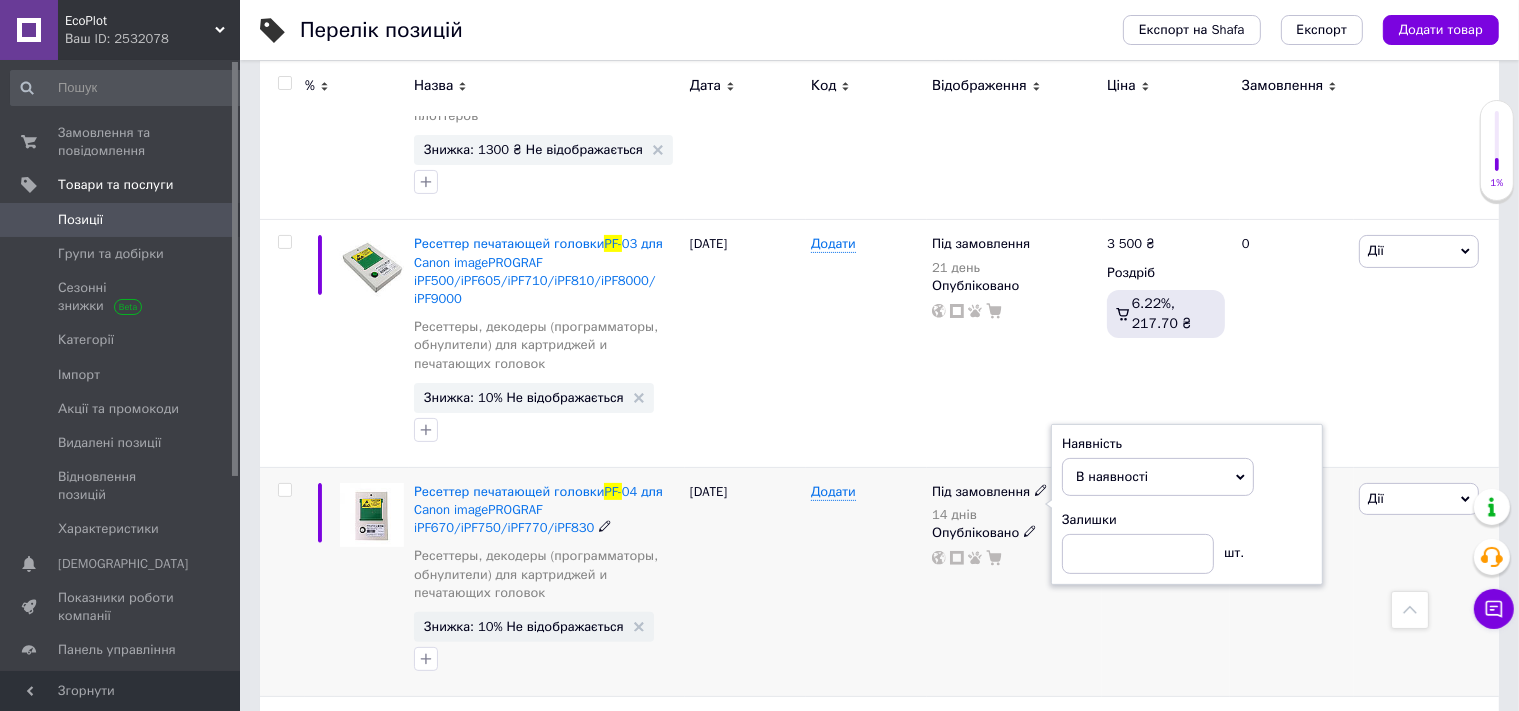 click on "В наявності" at bounding box center (1112, 476) 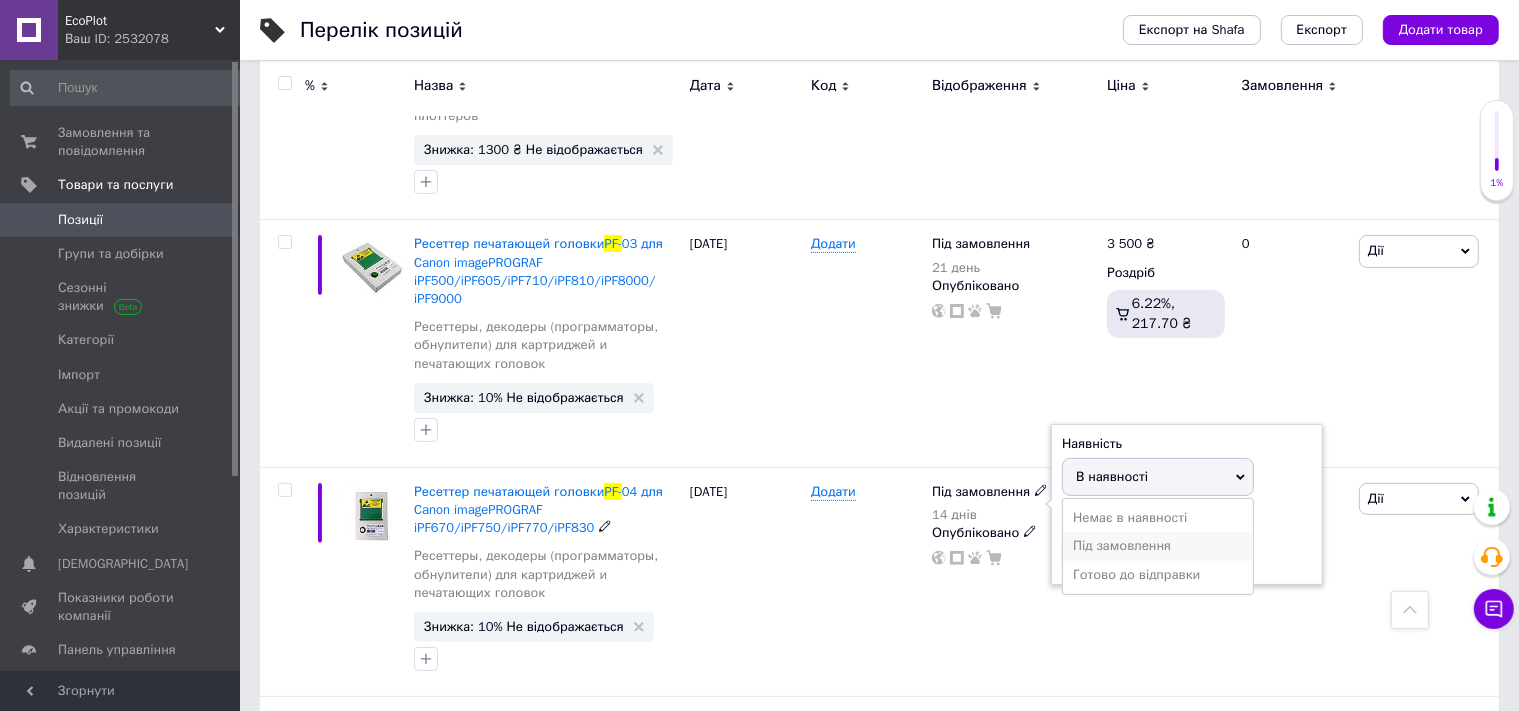 click on "Під замовлення" at bounding box center [1158, 546] 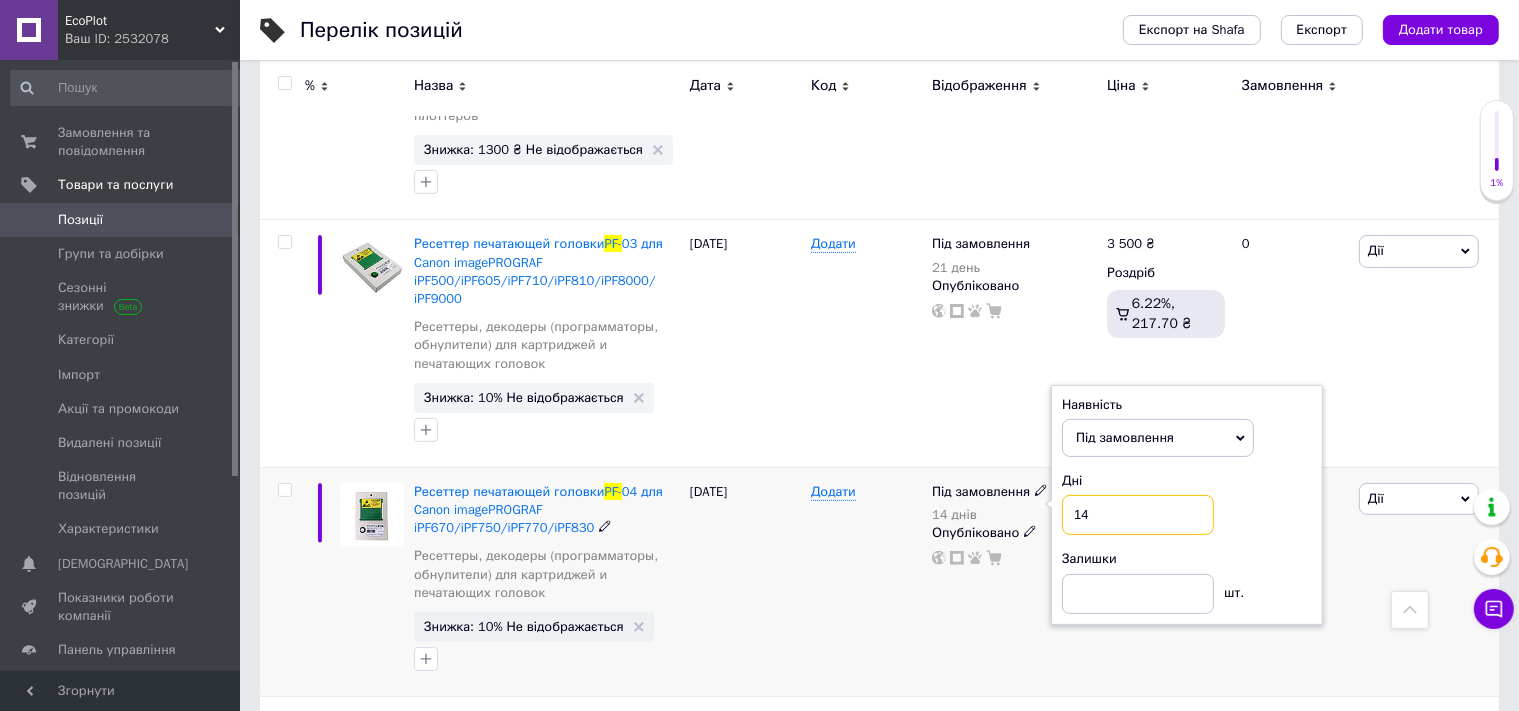 drag, startPoint x: 1100, startPoint y: 478, endPoint x: 1045, endPoint y: 466, distance: 56.293873 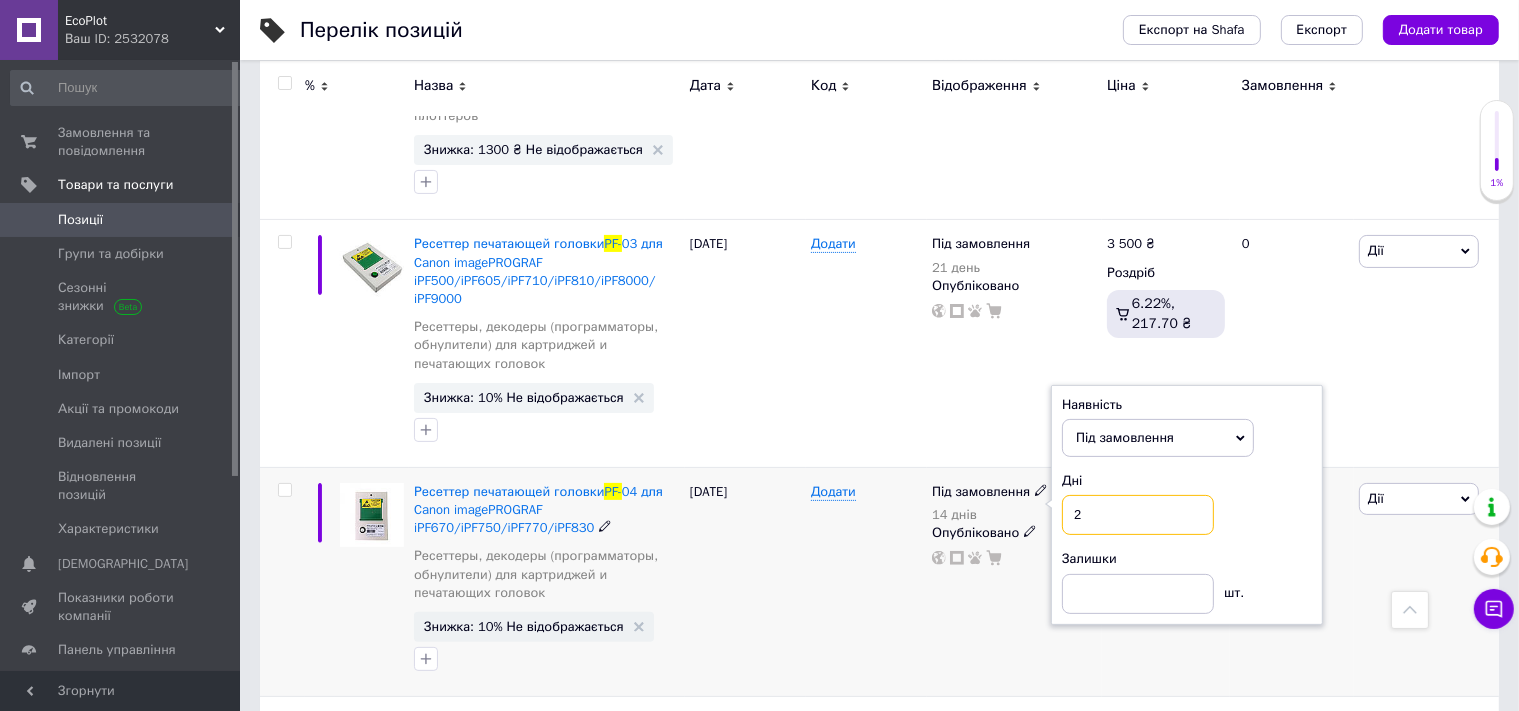 type on "21" 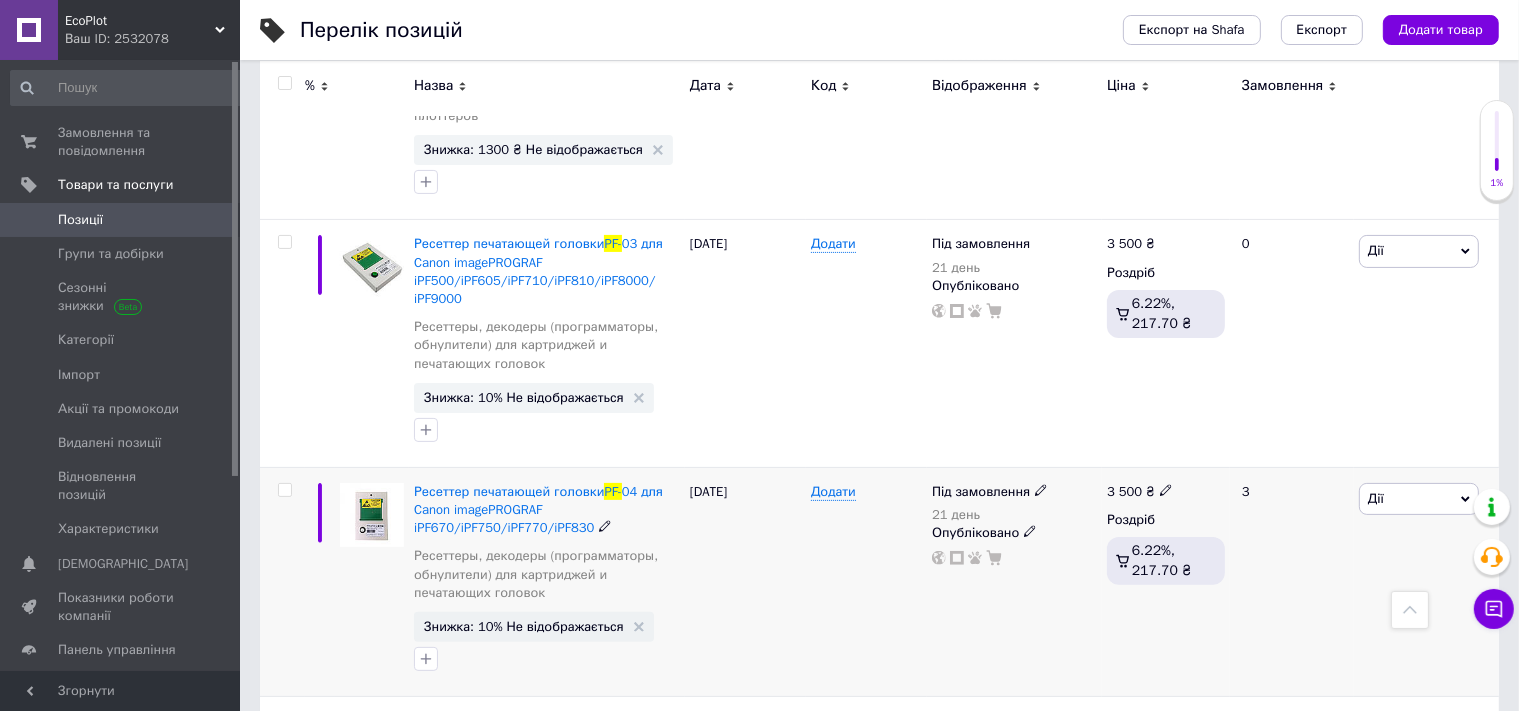 click on "Додати" at bounding box center [866, 581] 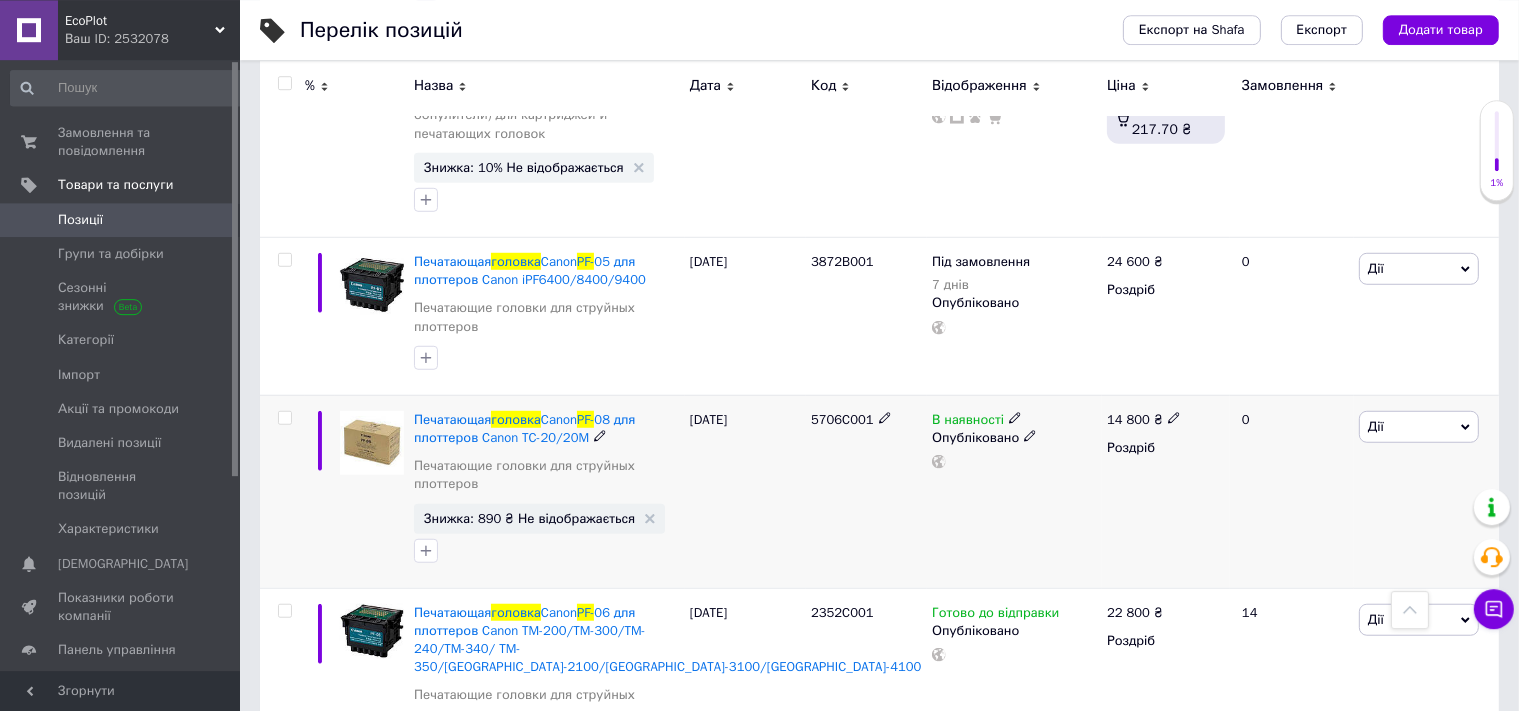 scroll, scrollTop: 1468, scrollLeft: 0, axis: vertical 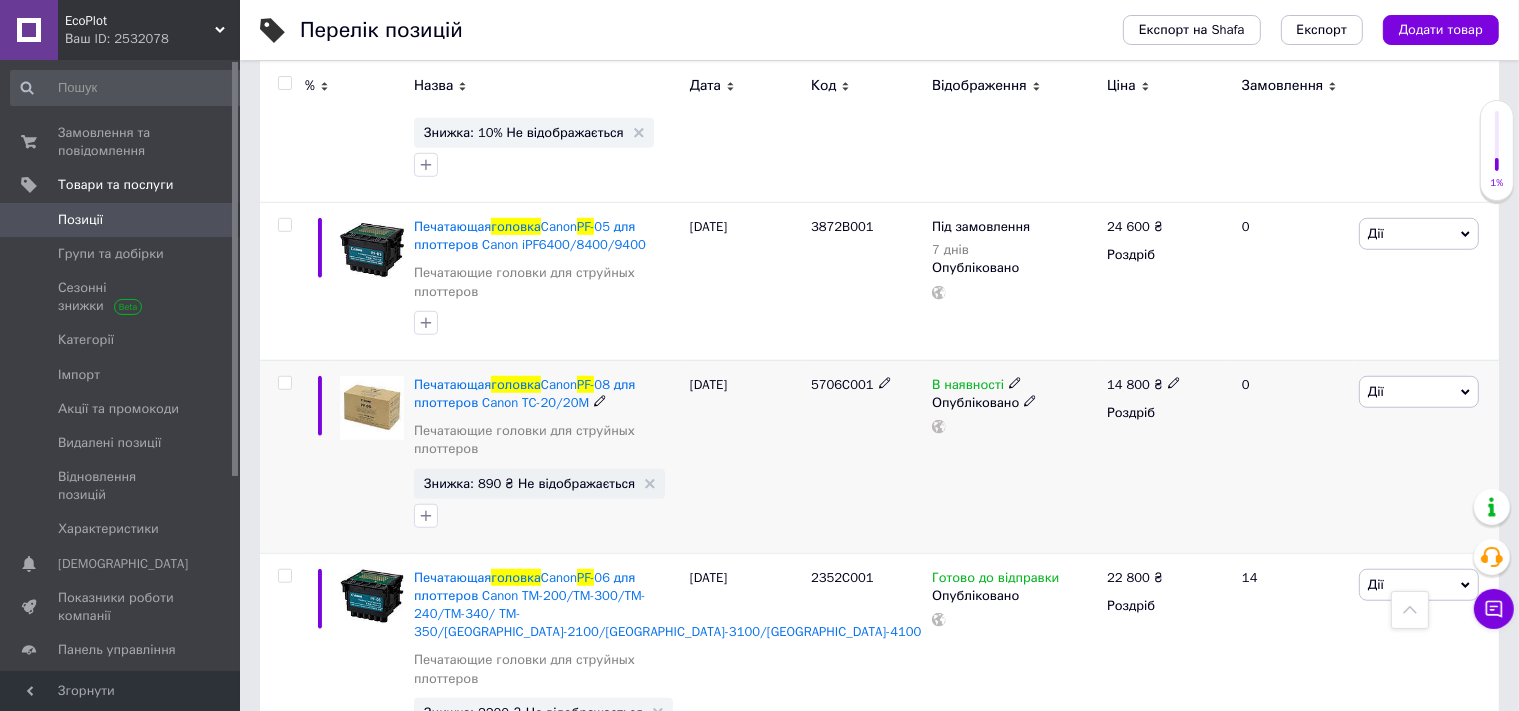 click 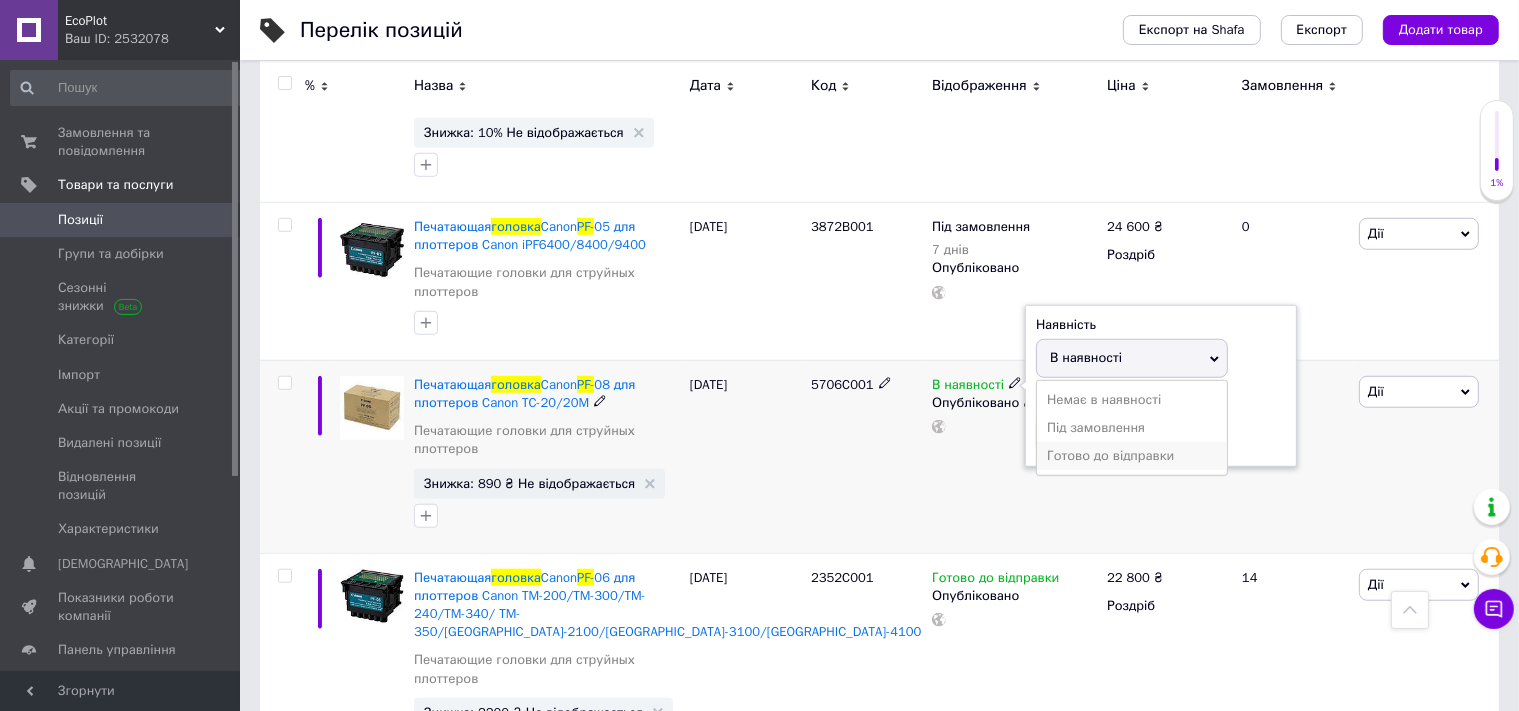 click on "Готово до відправки" at bounding box center (1132, 456) 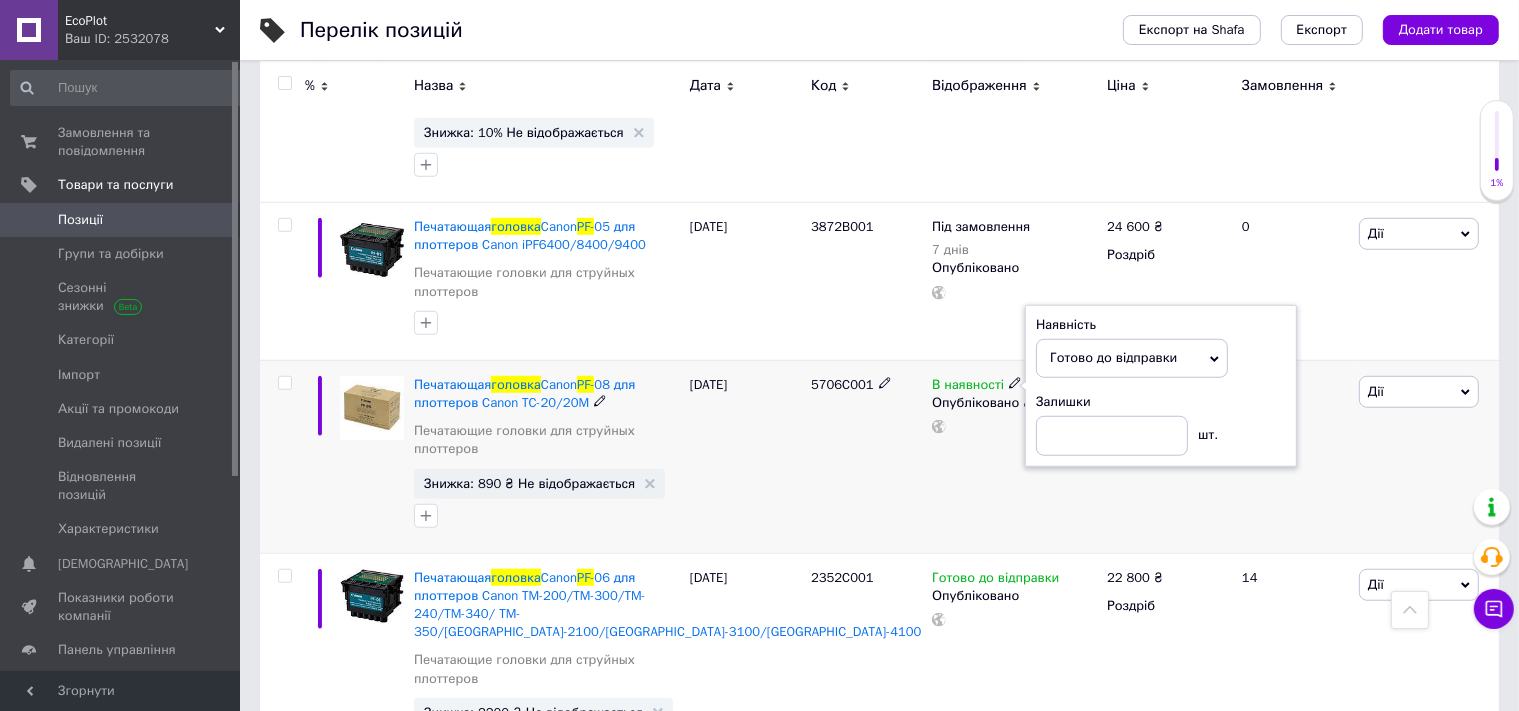click on "В наявності Наявність [PERSON_NAME] до відправки В наявності Немає в наявності Під замовлення Залишки шт. Опубліковано" at bounding box center [1014, 456] 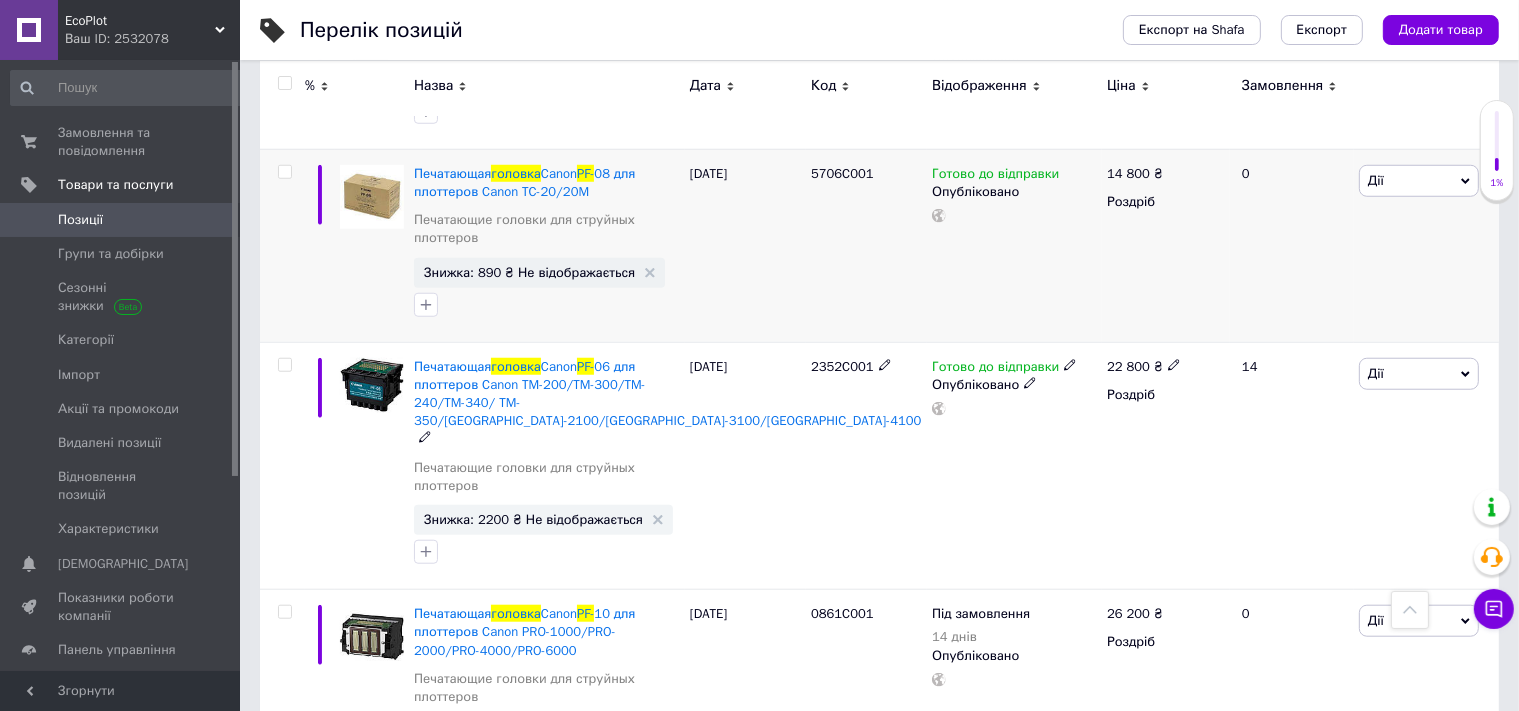 scroll, scrollTop: 1784, scrollLeft: 0, axis: vertical 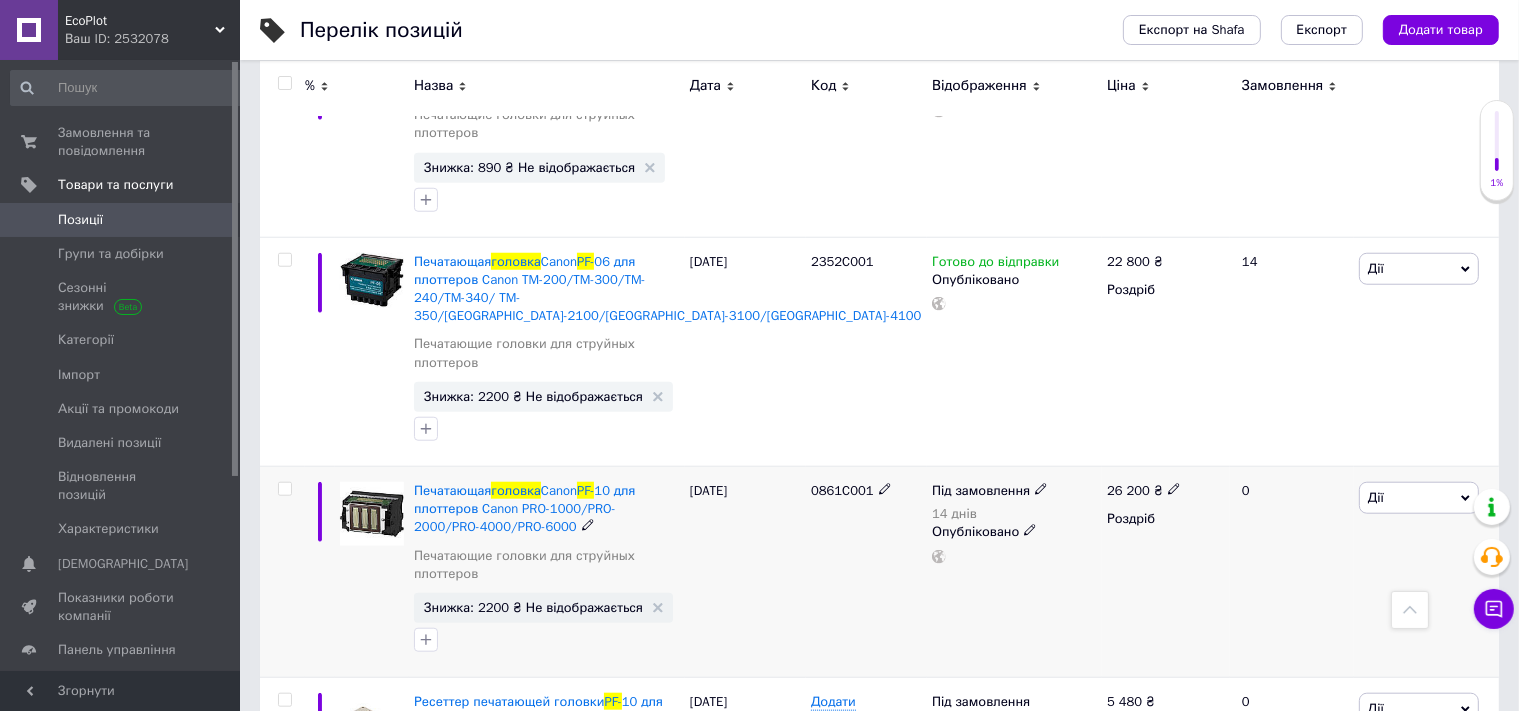 click 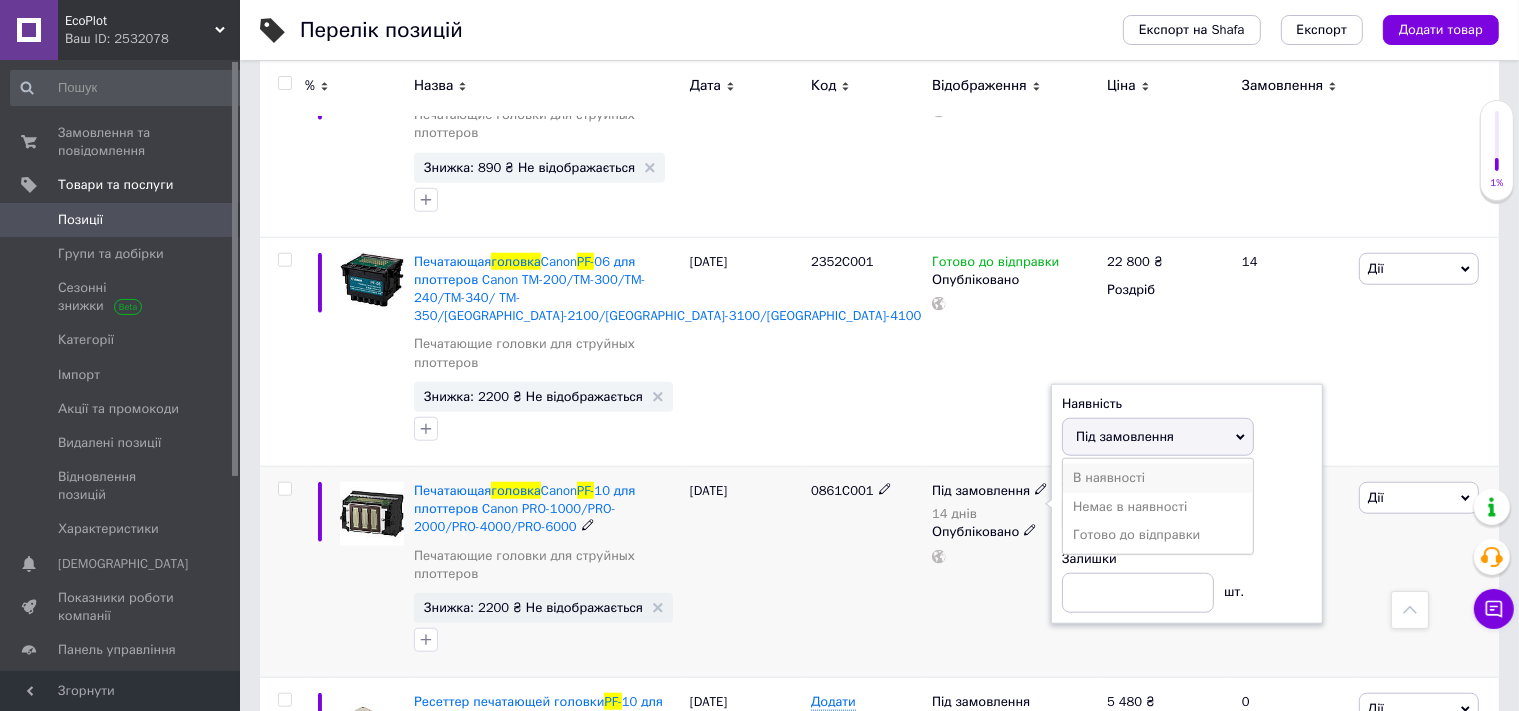 click on "В наявності" at bounding box center [1158, 478] 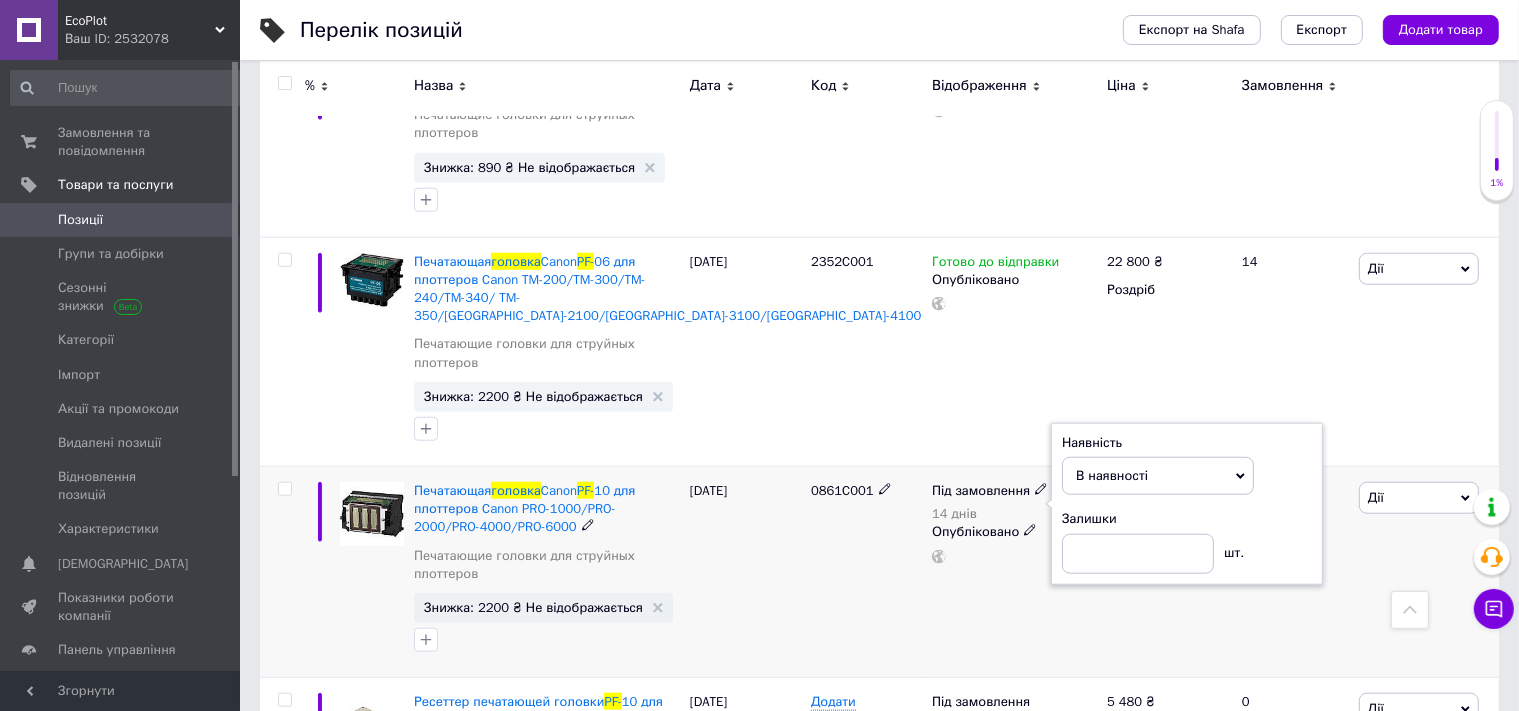 click on "В наявності" at bounding box center [1112, 475] 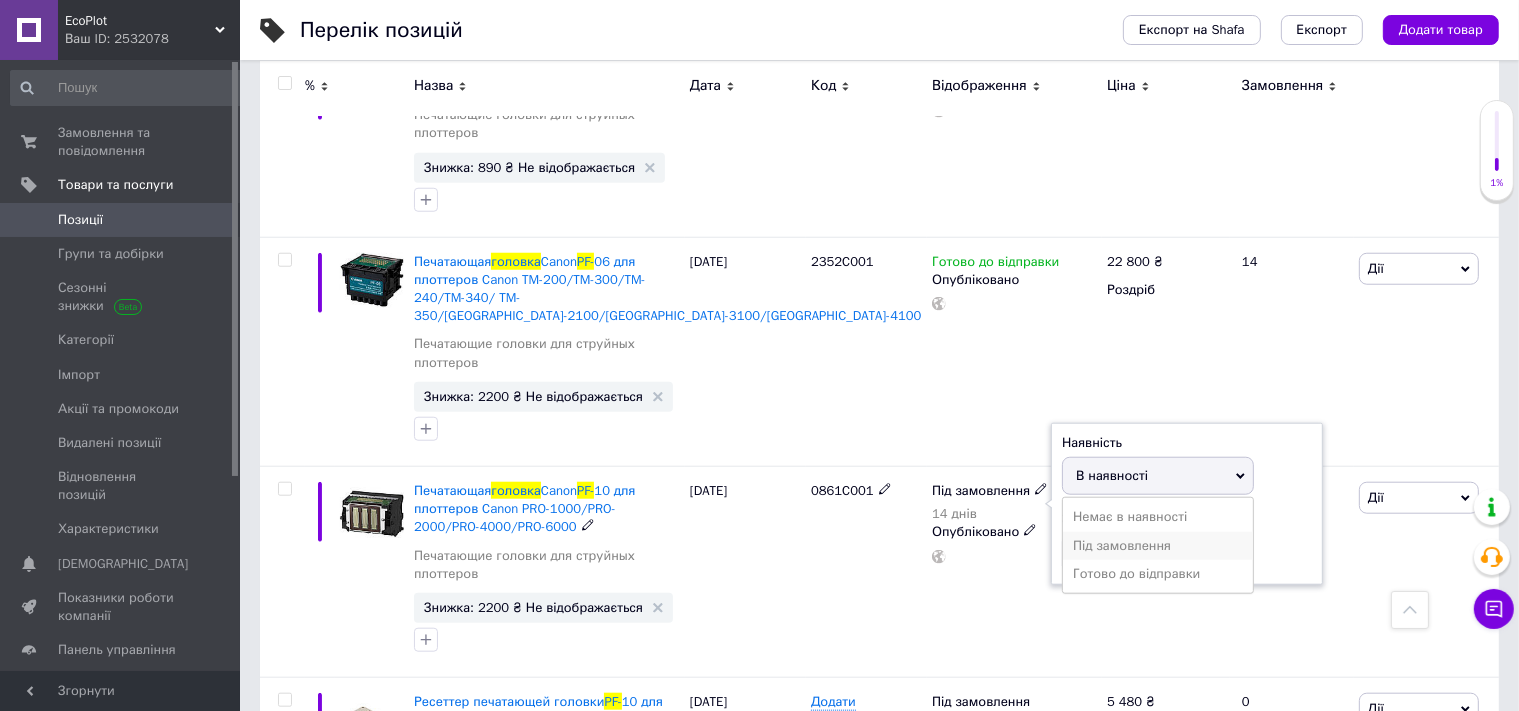 click on "Під замовлення" at bounding box center [1158, 546] 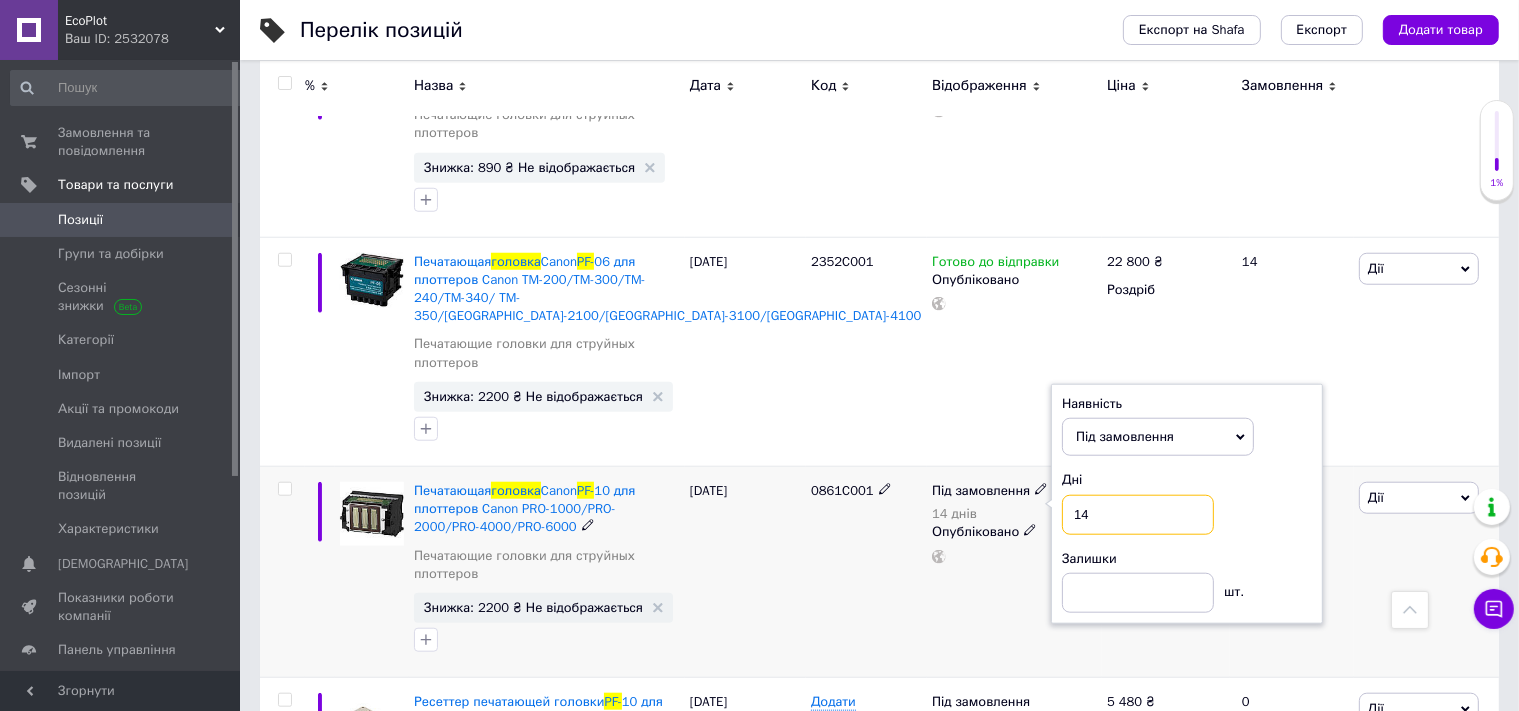 drag, startPoint x: 1093, startPoint y: 464, endPoint x: 1054, endPoint y: 458, distance: 39.45884 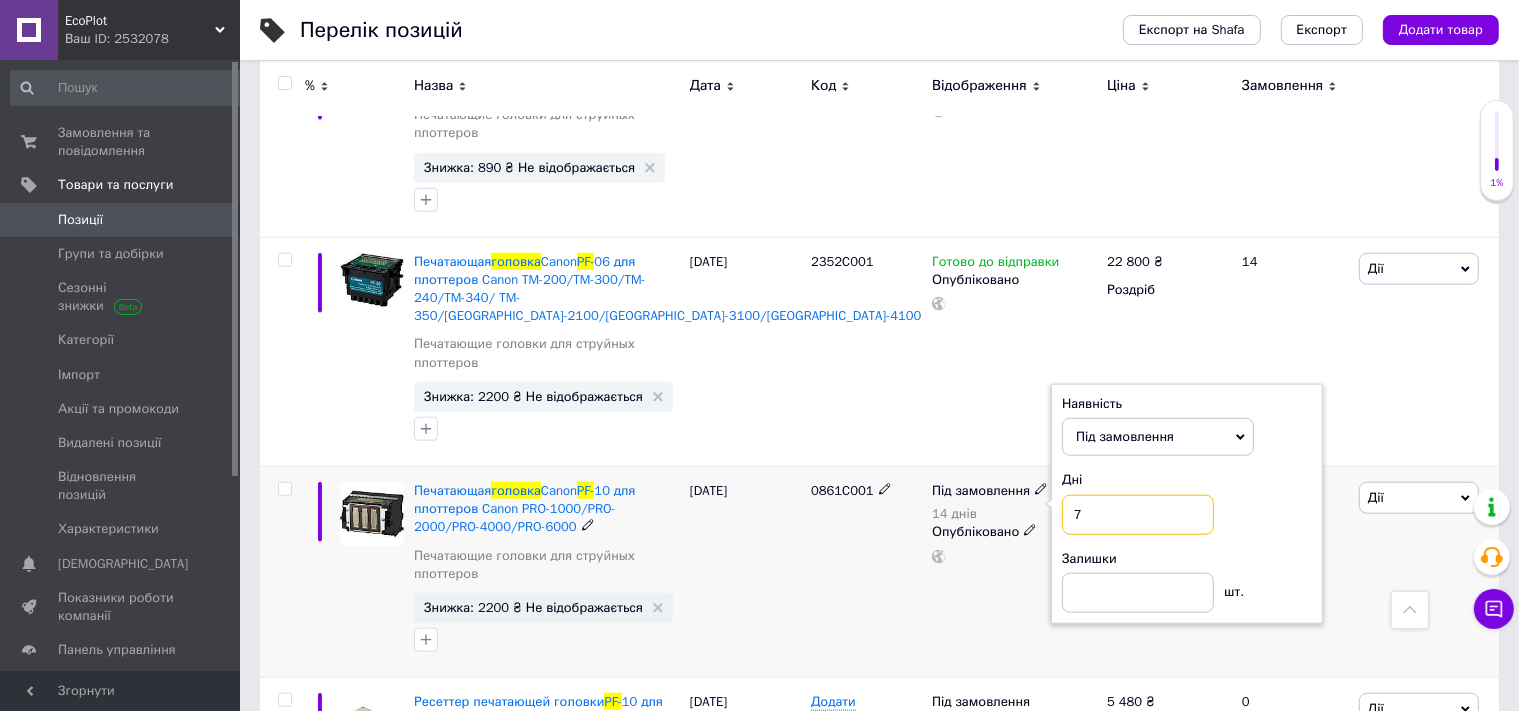 type on "7" 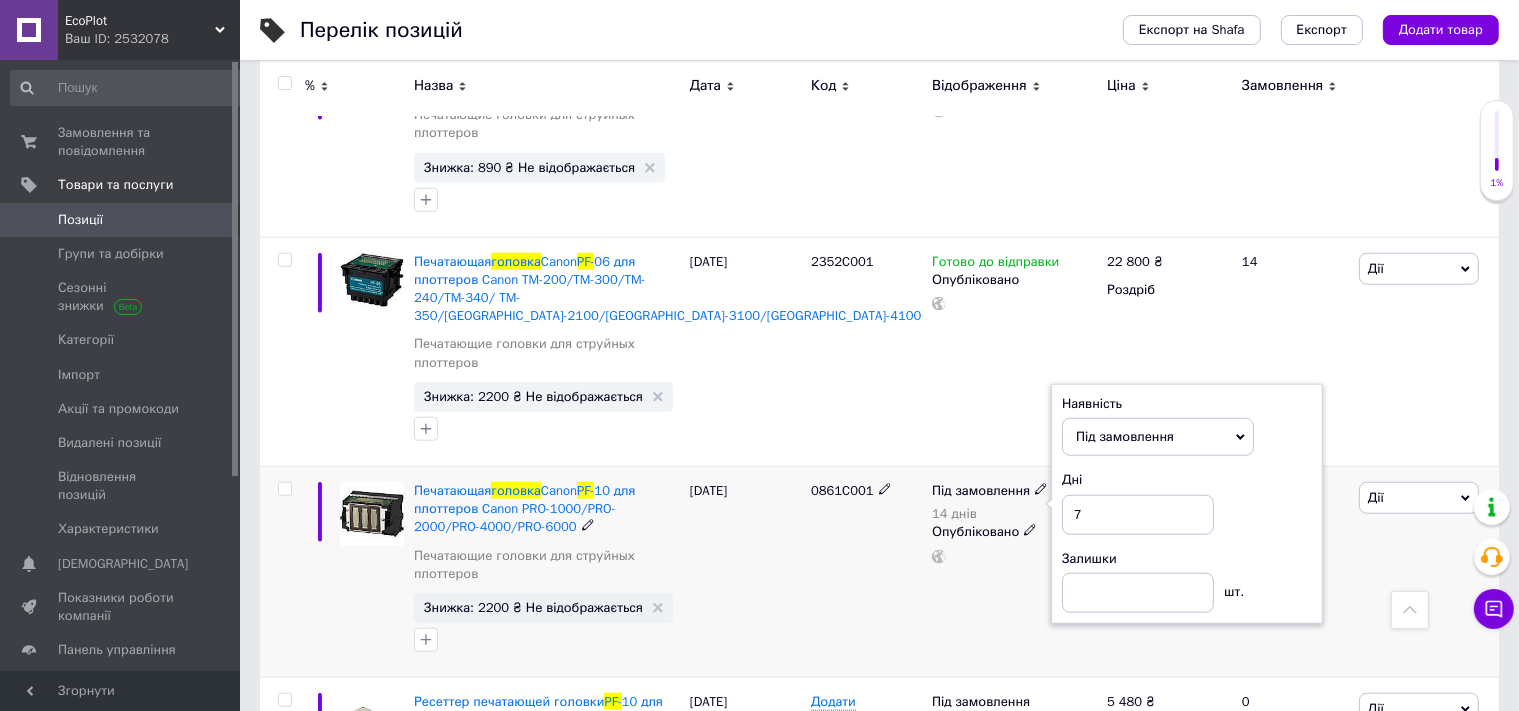 click on "0861C001" at bounding box center (866, 572) 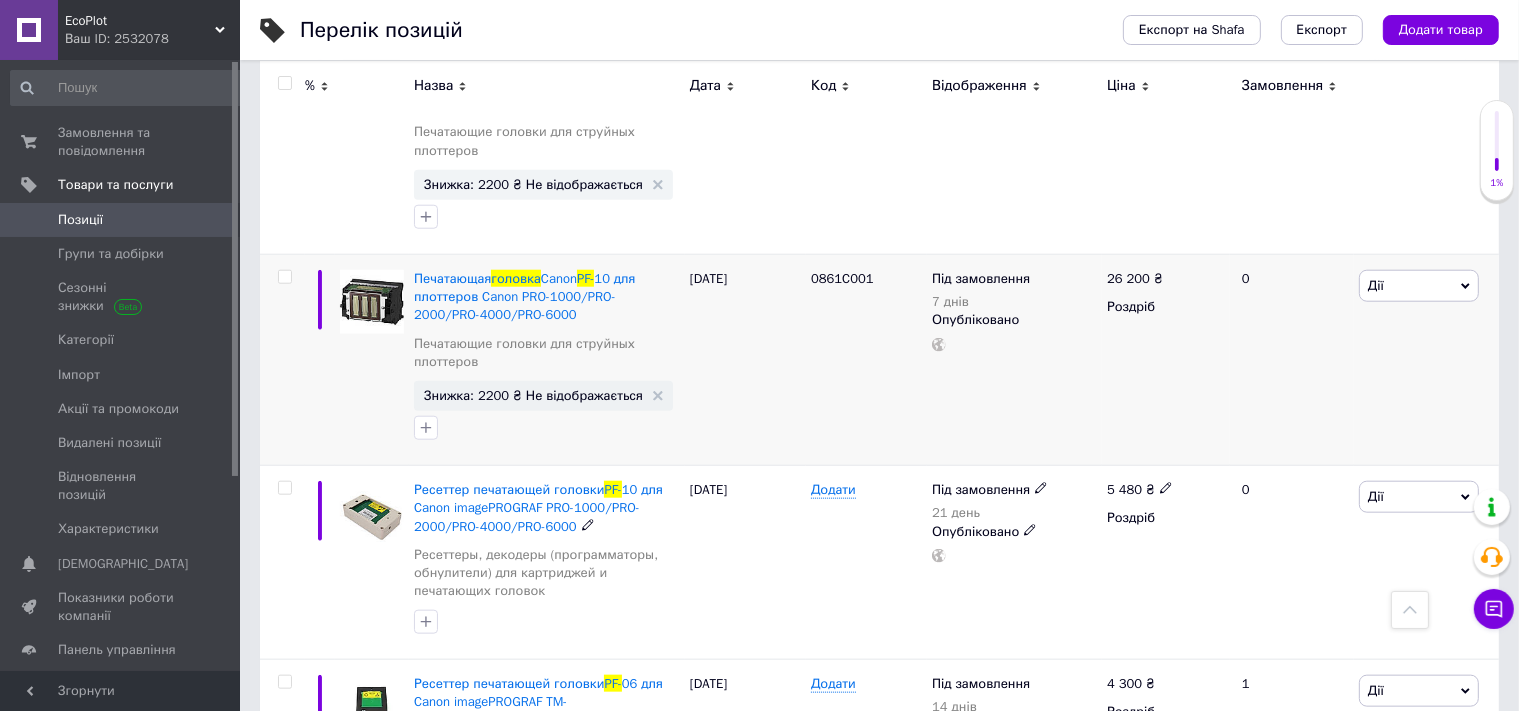 scroll, scrollTop: 2101, scrollLeft: 0, axis: vertical 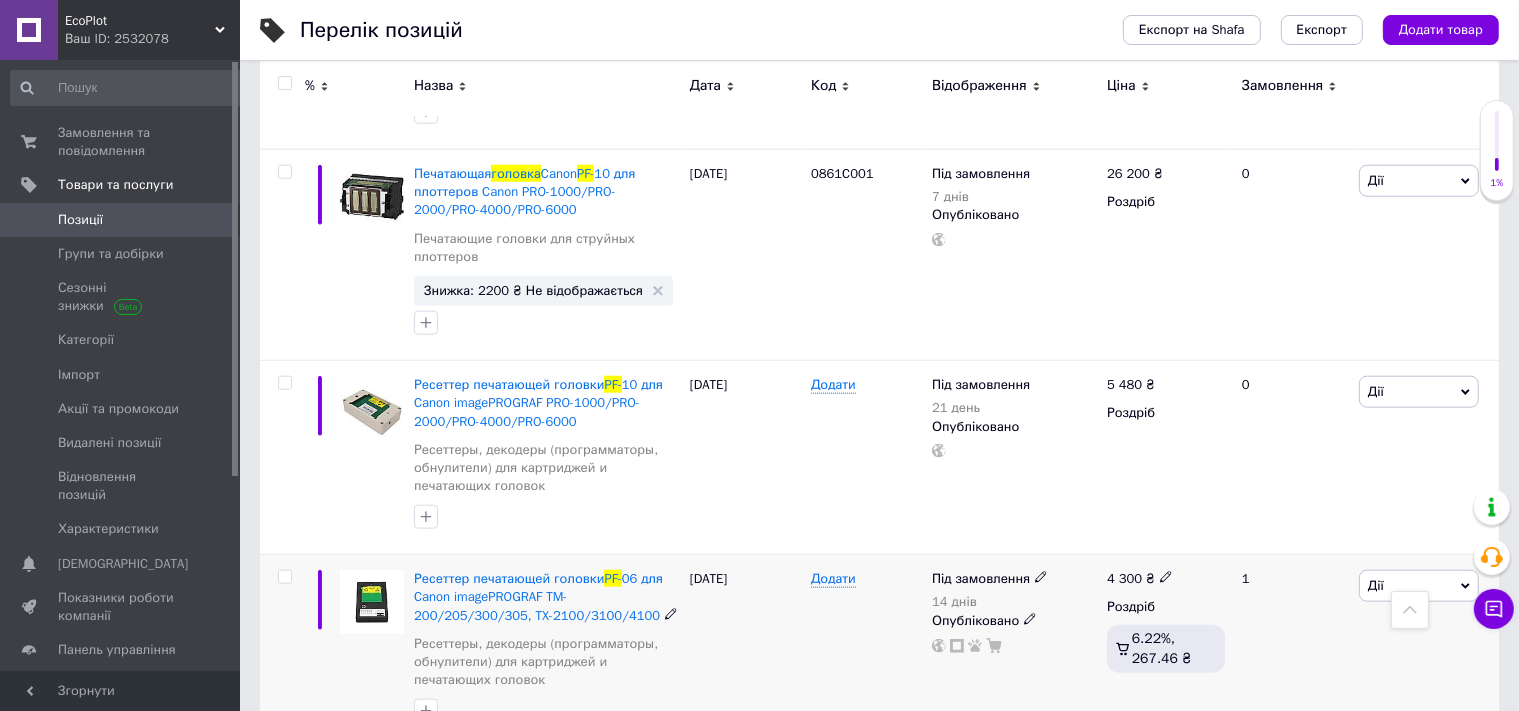 click 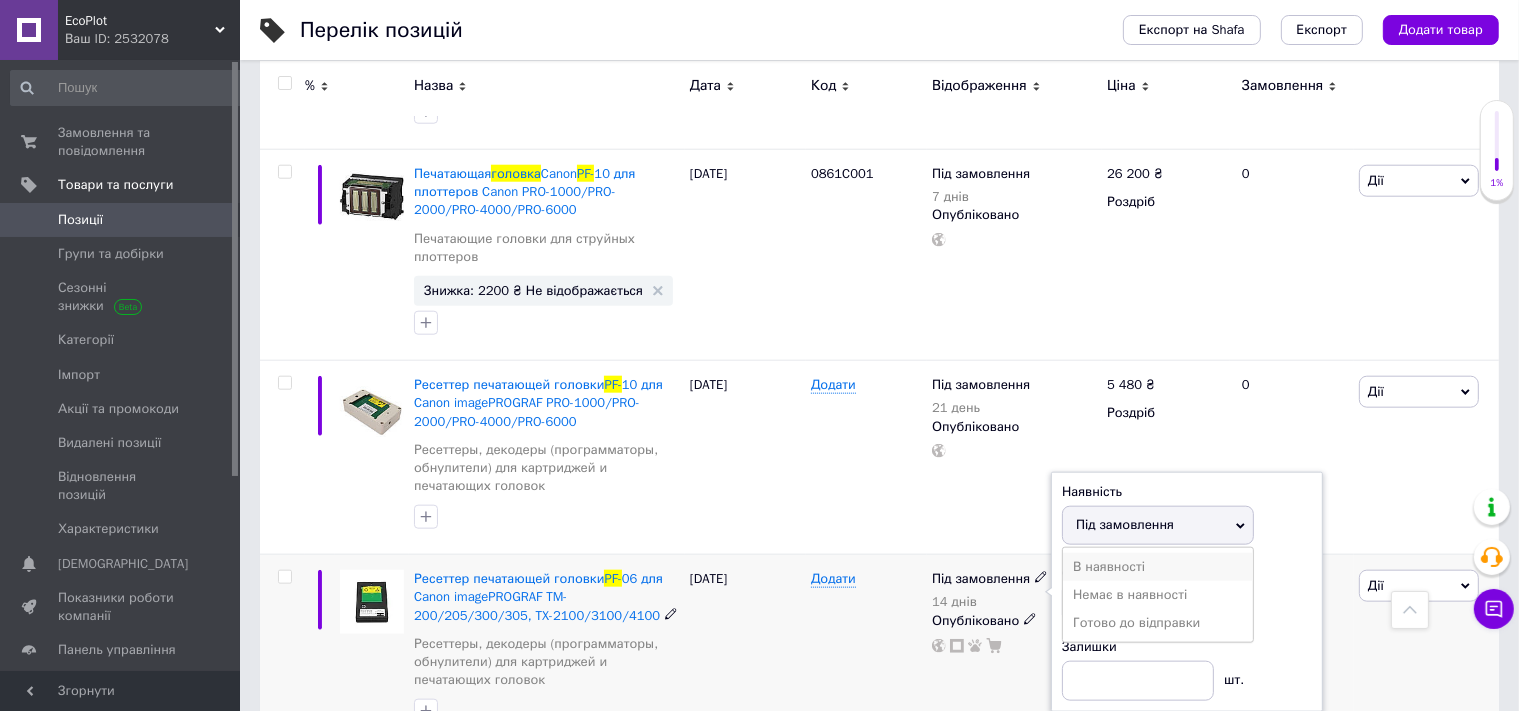 click on "В наявності" at bounding box center [1158, 567] 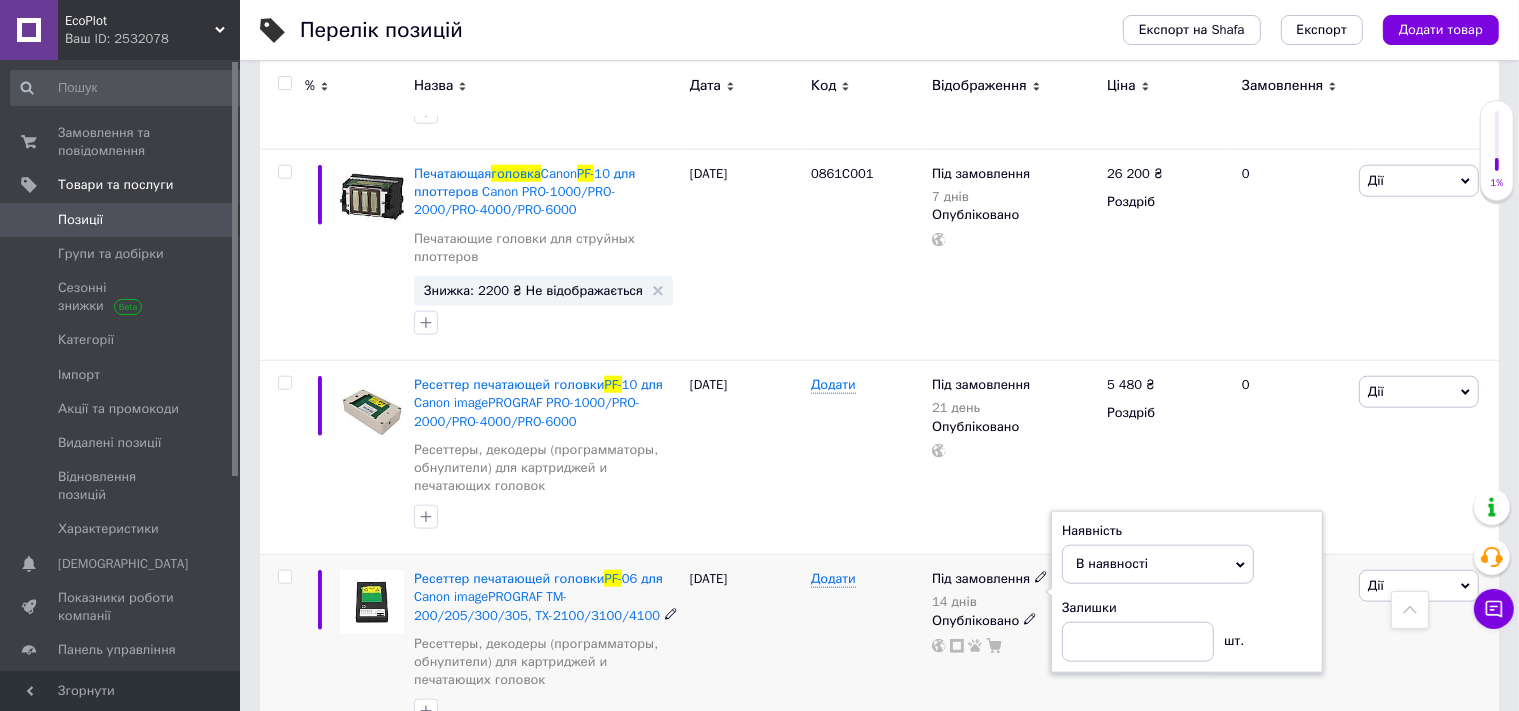 click on "В наявності" at bounding box center (1112, 563) 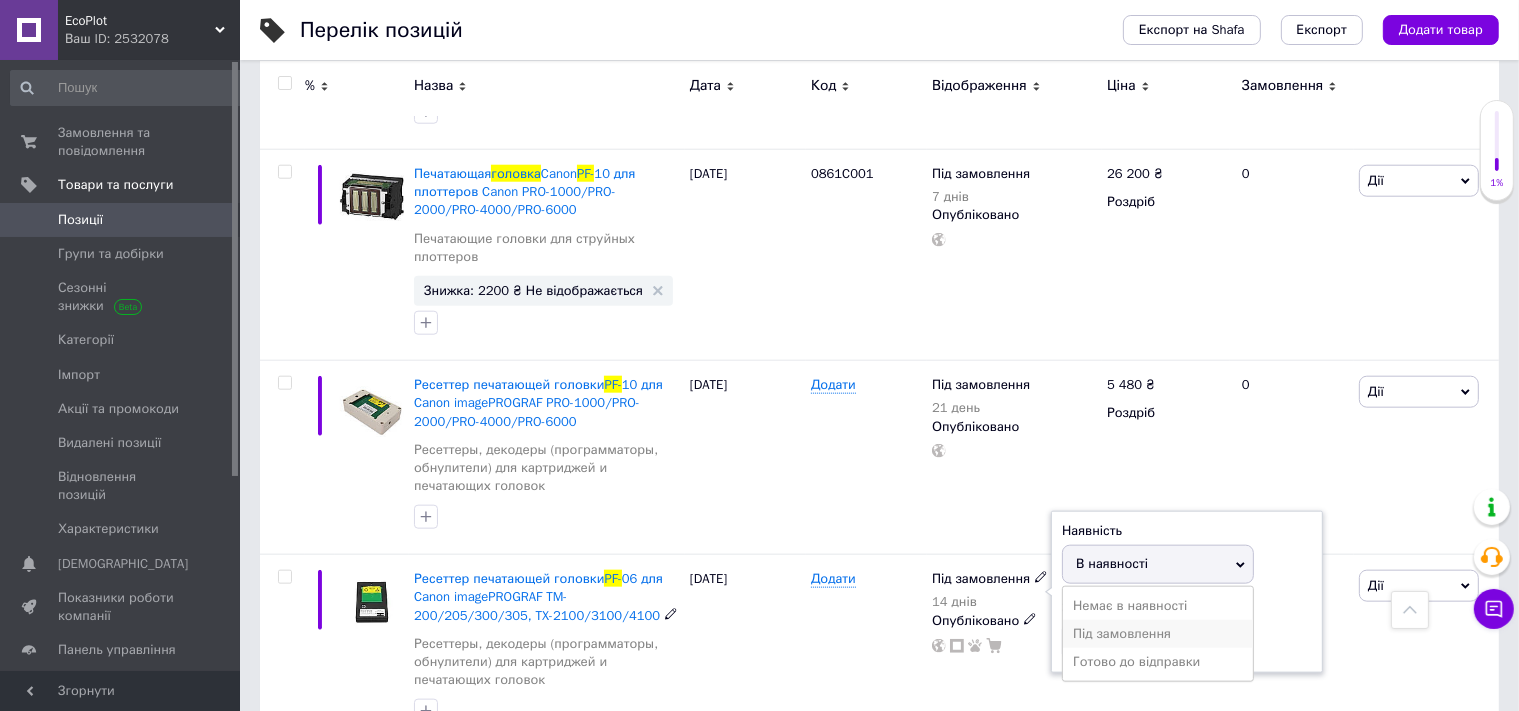 click on "Під замовлення" at bounding box center (1158, 634) 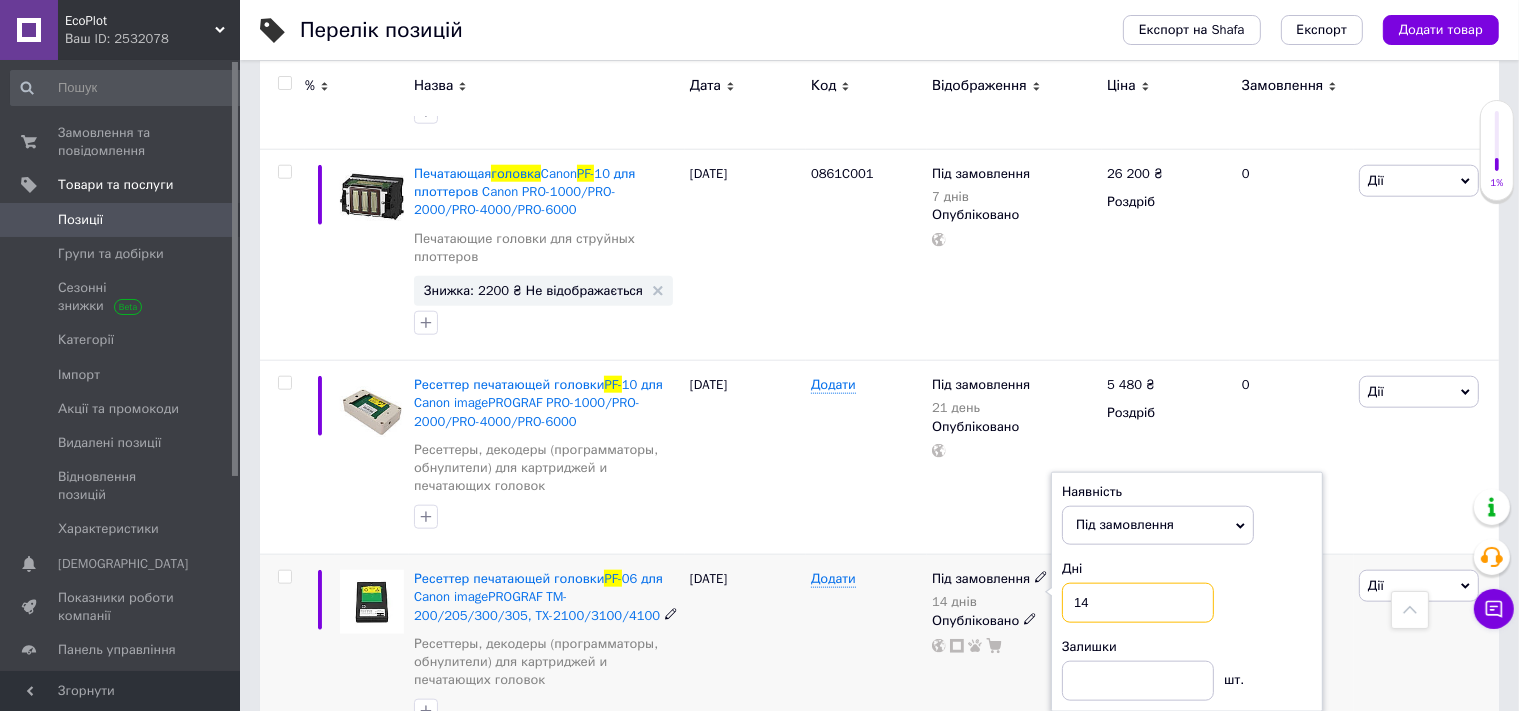 drag, startPoint x: 1106, startPoint y: 550, endPoint x: 1018, endPoint y: 534, distance: 89.44272 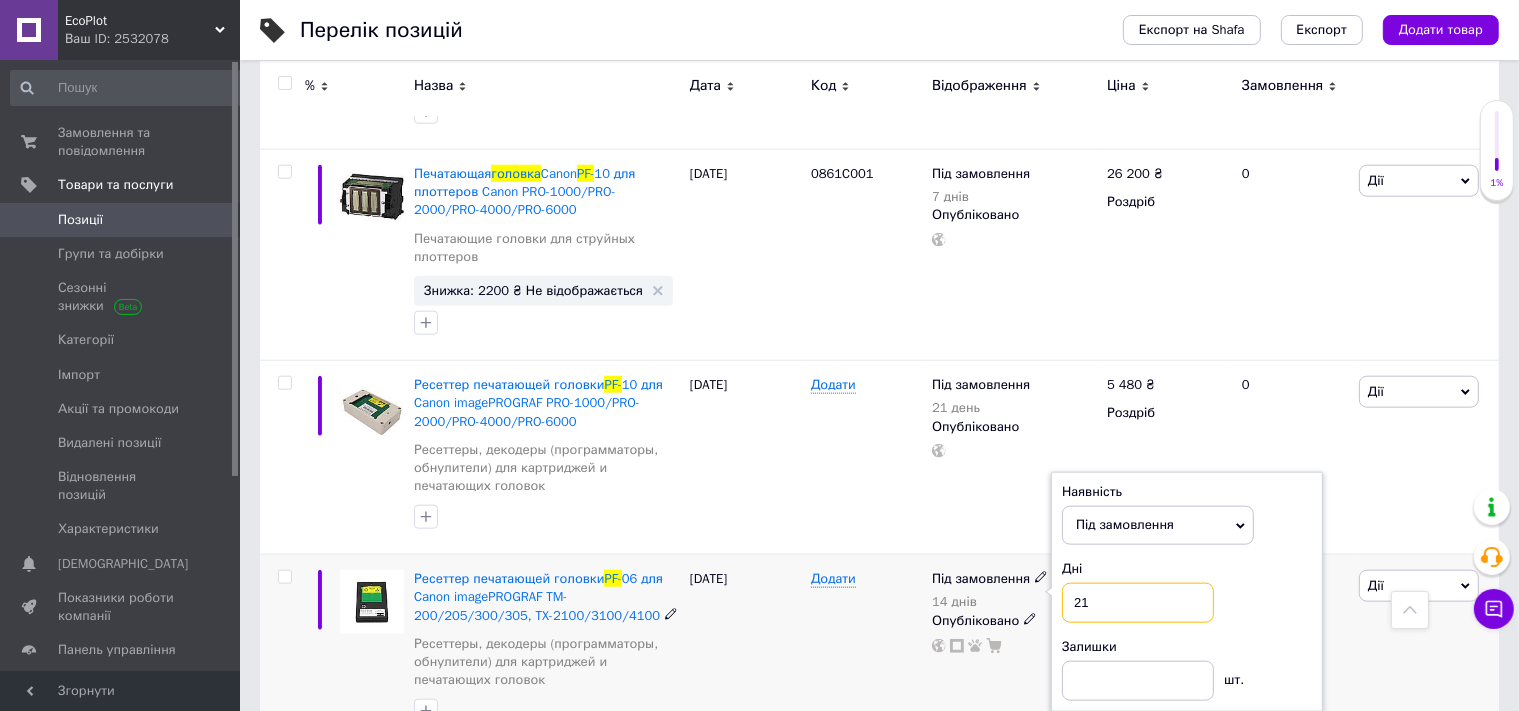 type on "21" 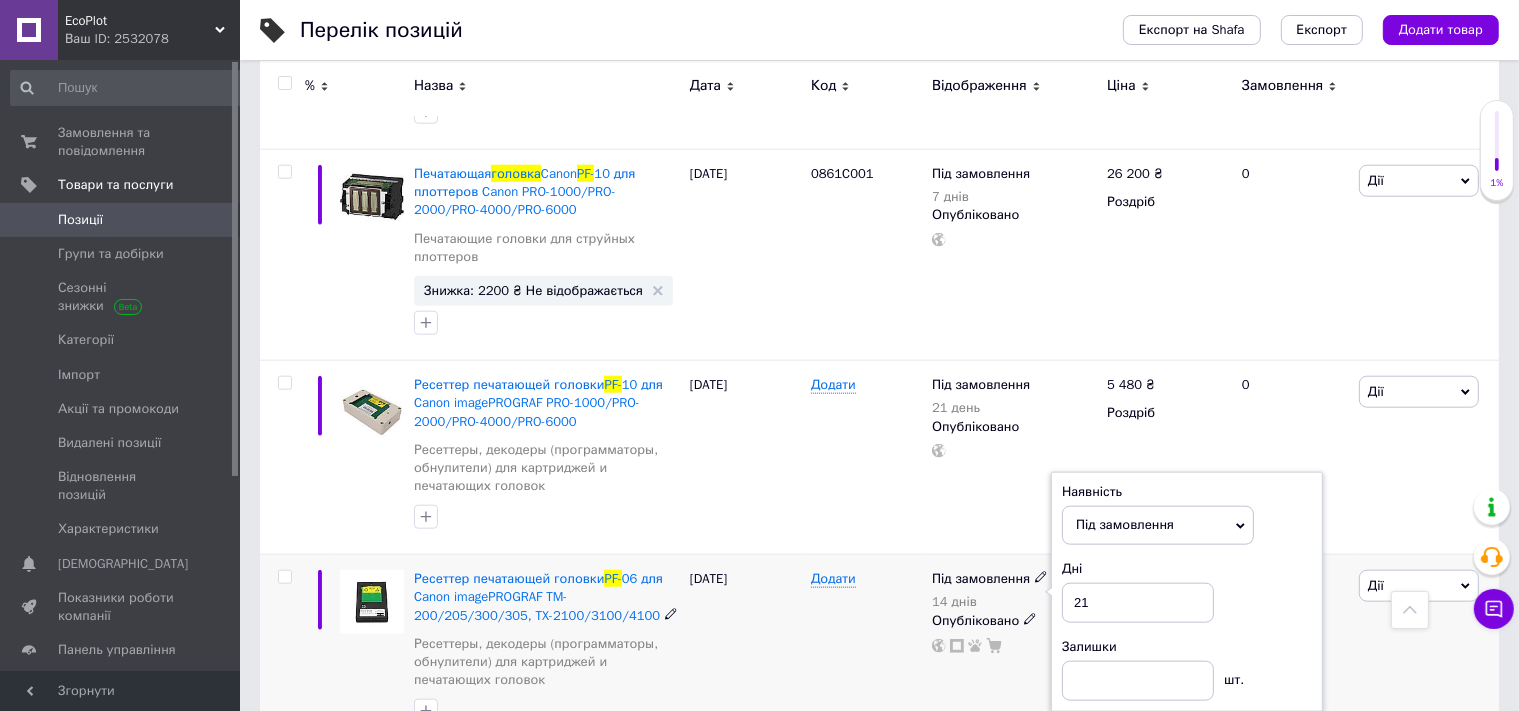 click on "Додати" at bounding box center [866, 652] 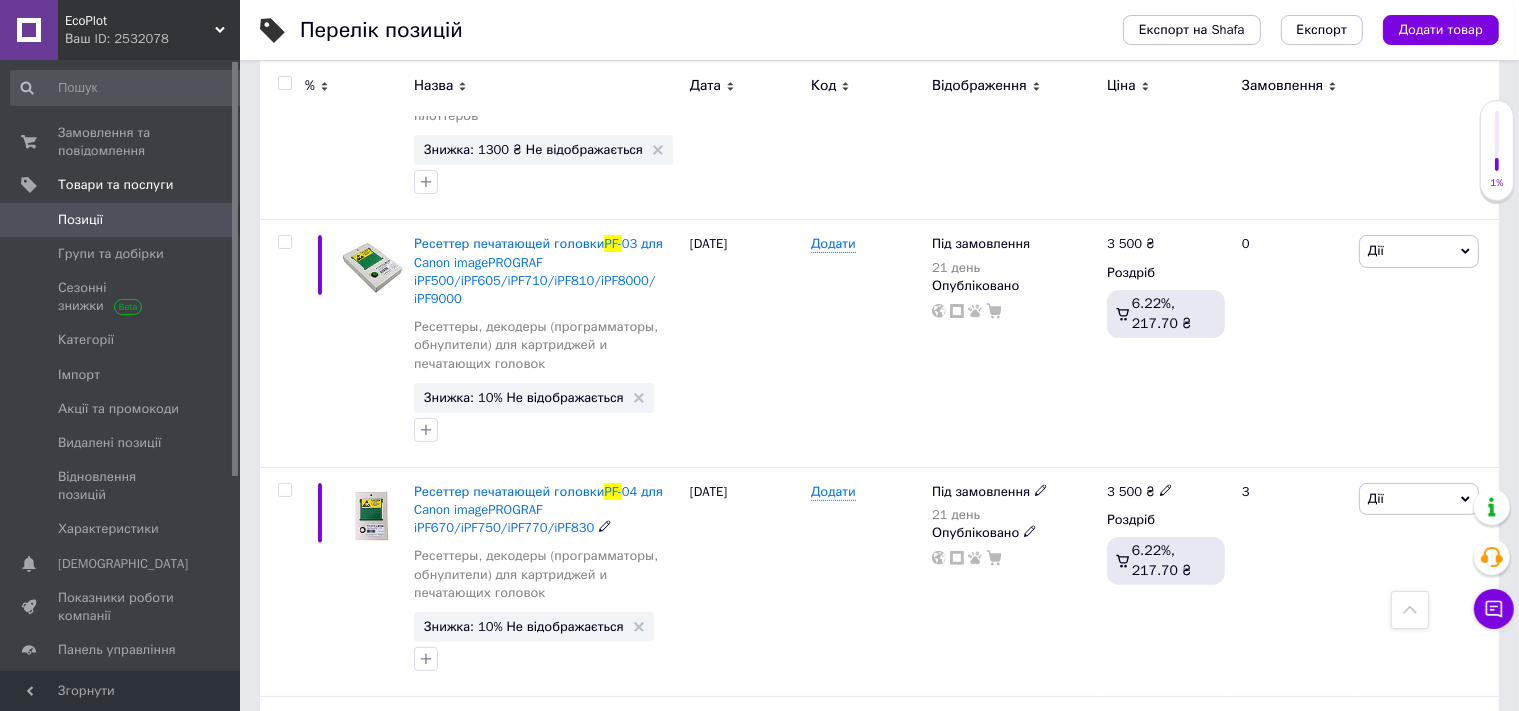 scroll, scrollTop: 0, scrollLeft: 0, axis: both 